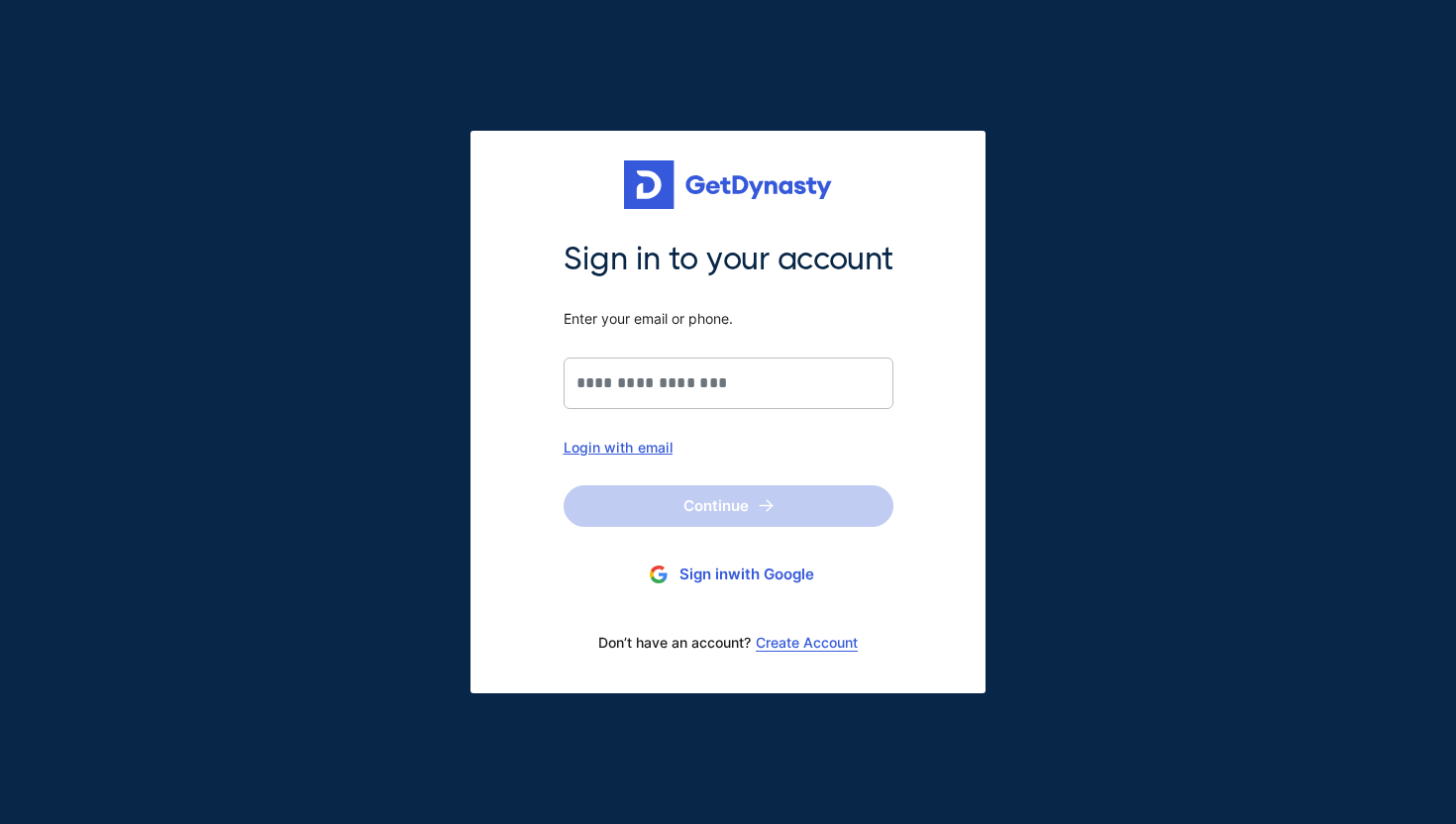 scroll, scrollTop: 0, scrollLeft: 0, axis: both 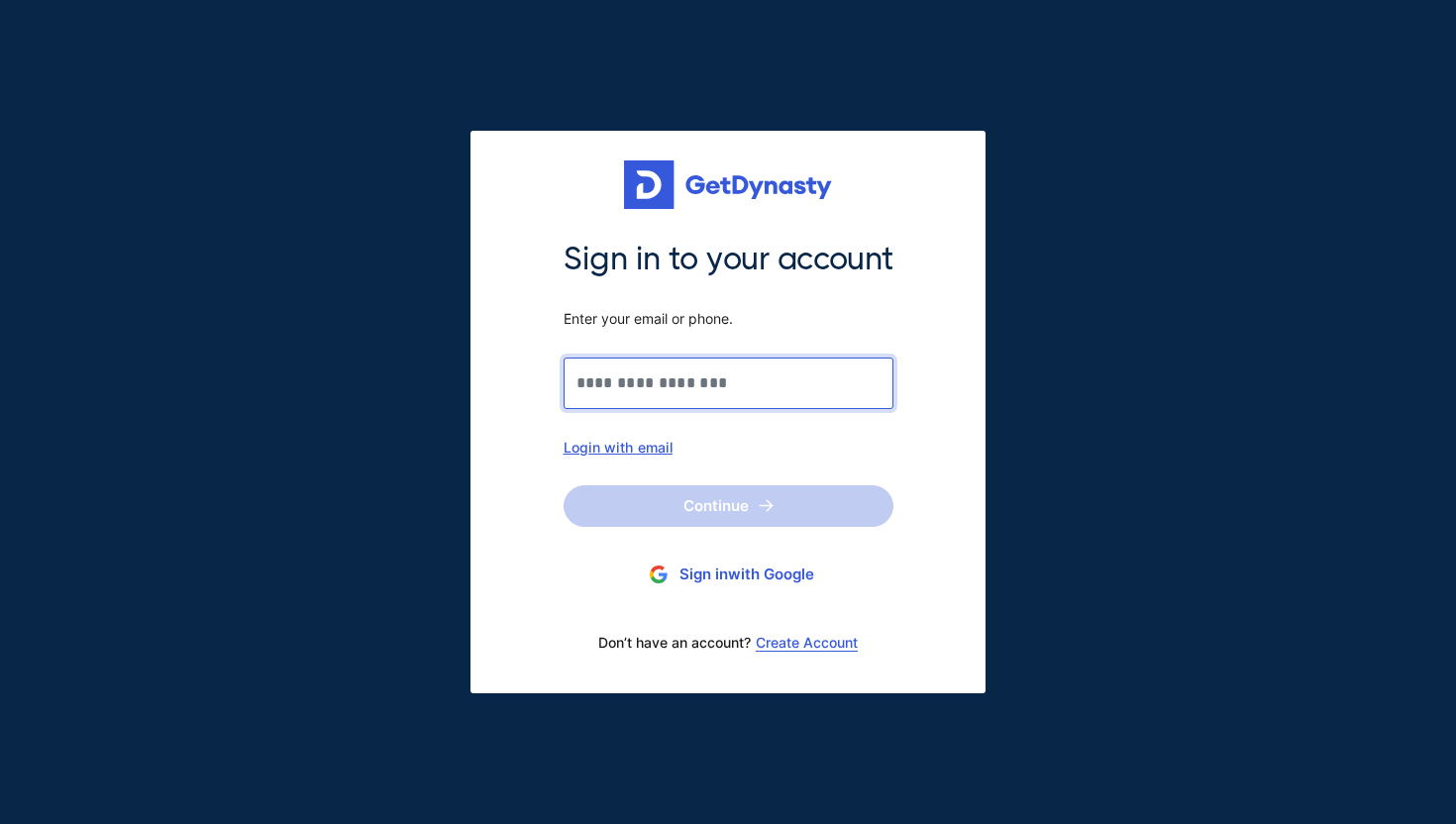 click on "Sign in to your account Enter your email or phone." at bounding box center (728, 383) 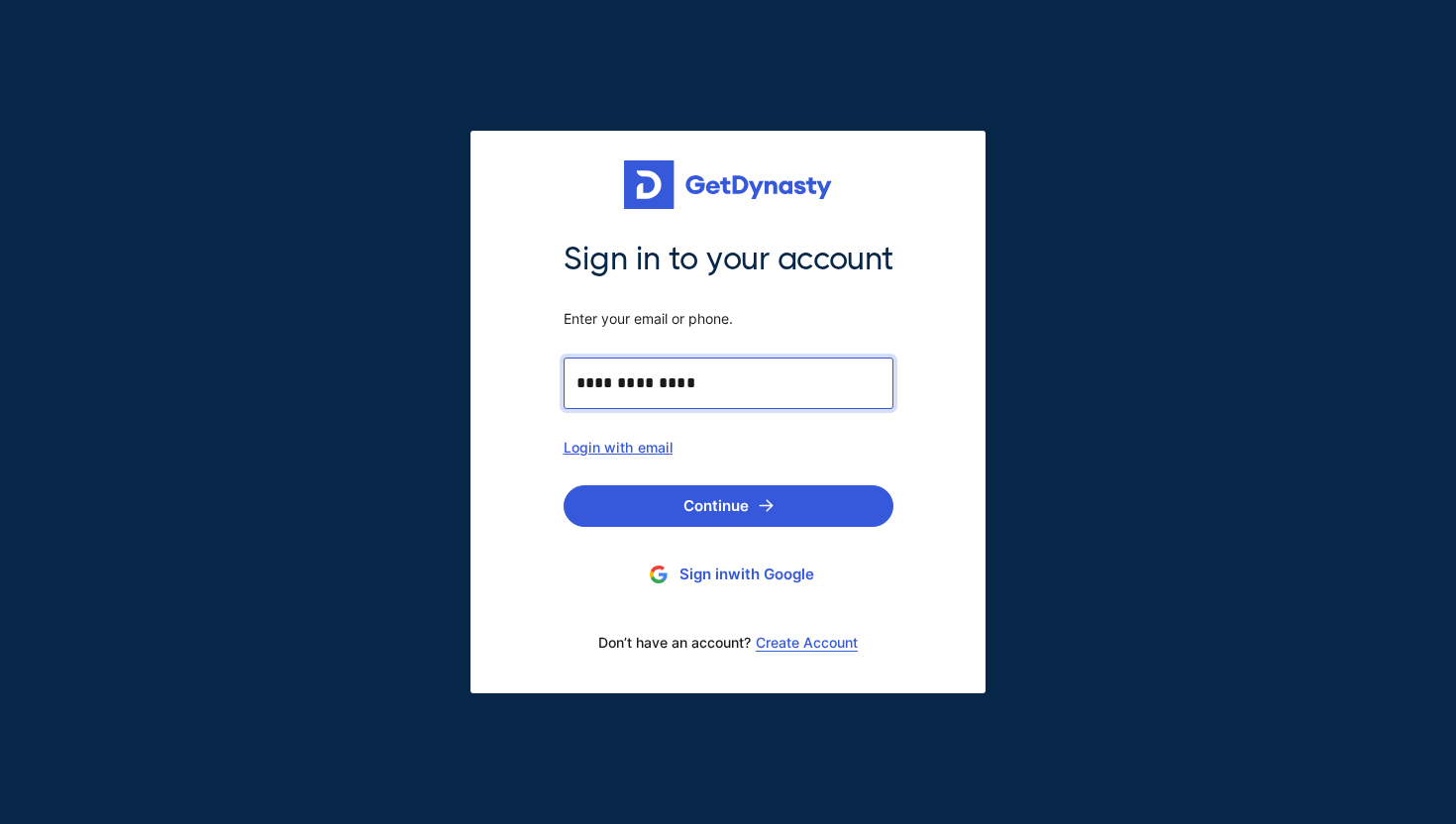 type on "**********" 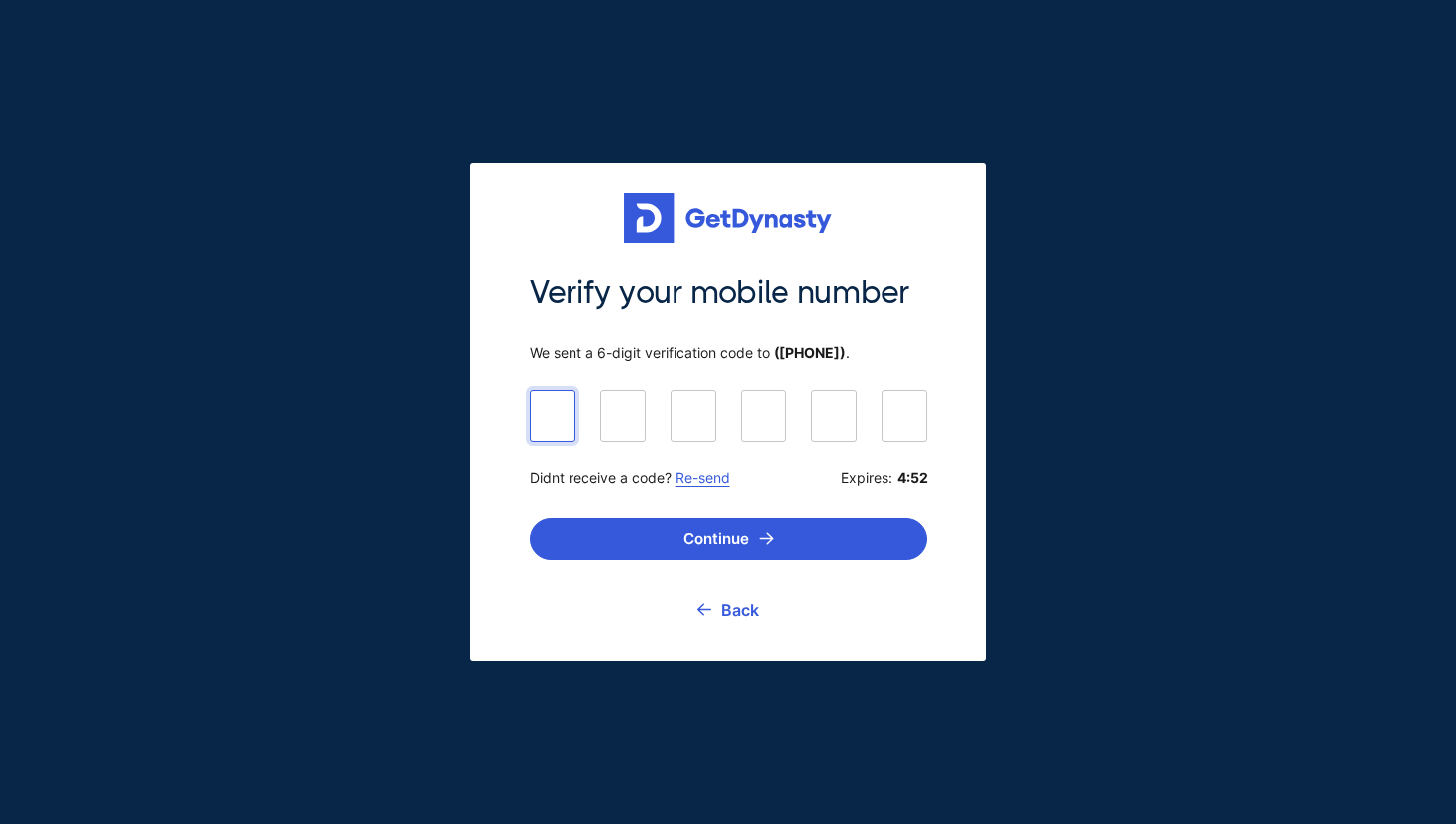 click at bounding box center (728, 415) 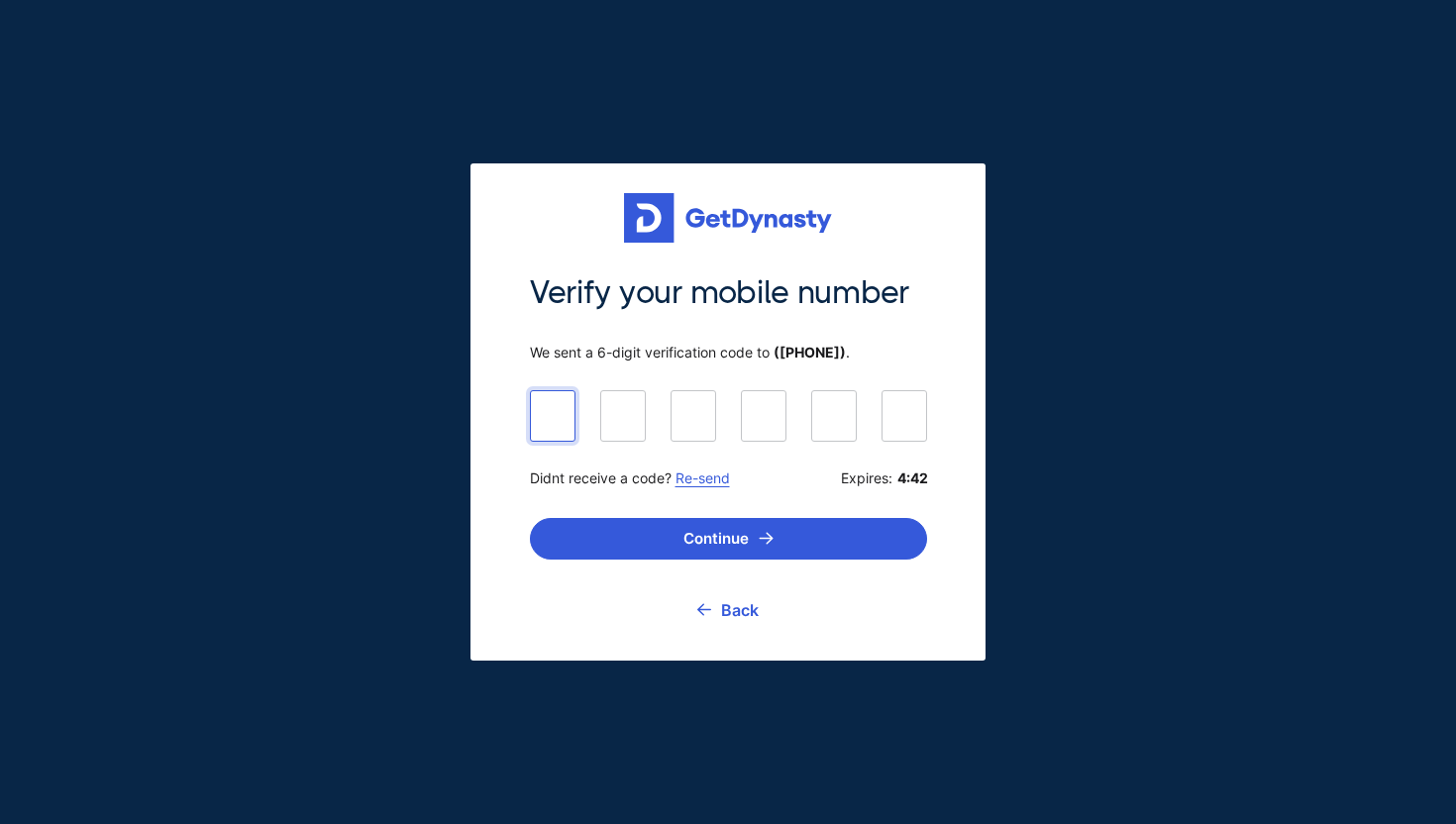 click at bounding box center [728, 415] 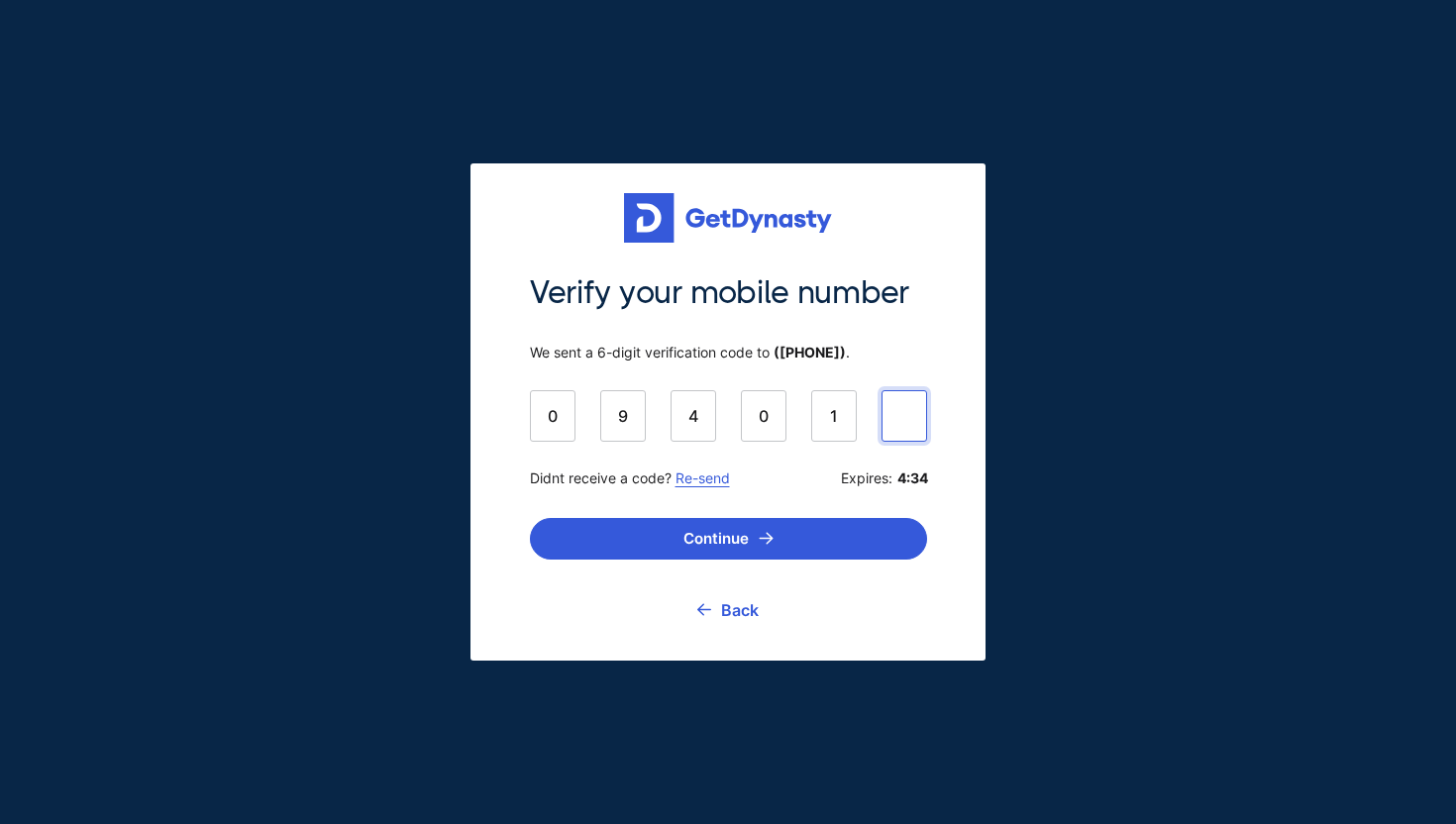 type on "******" 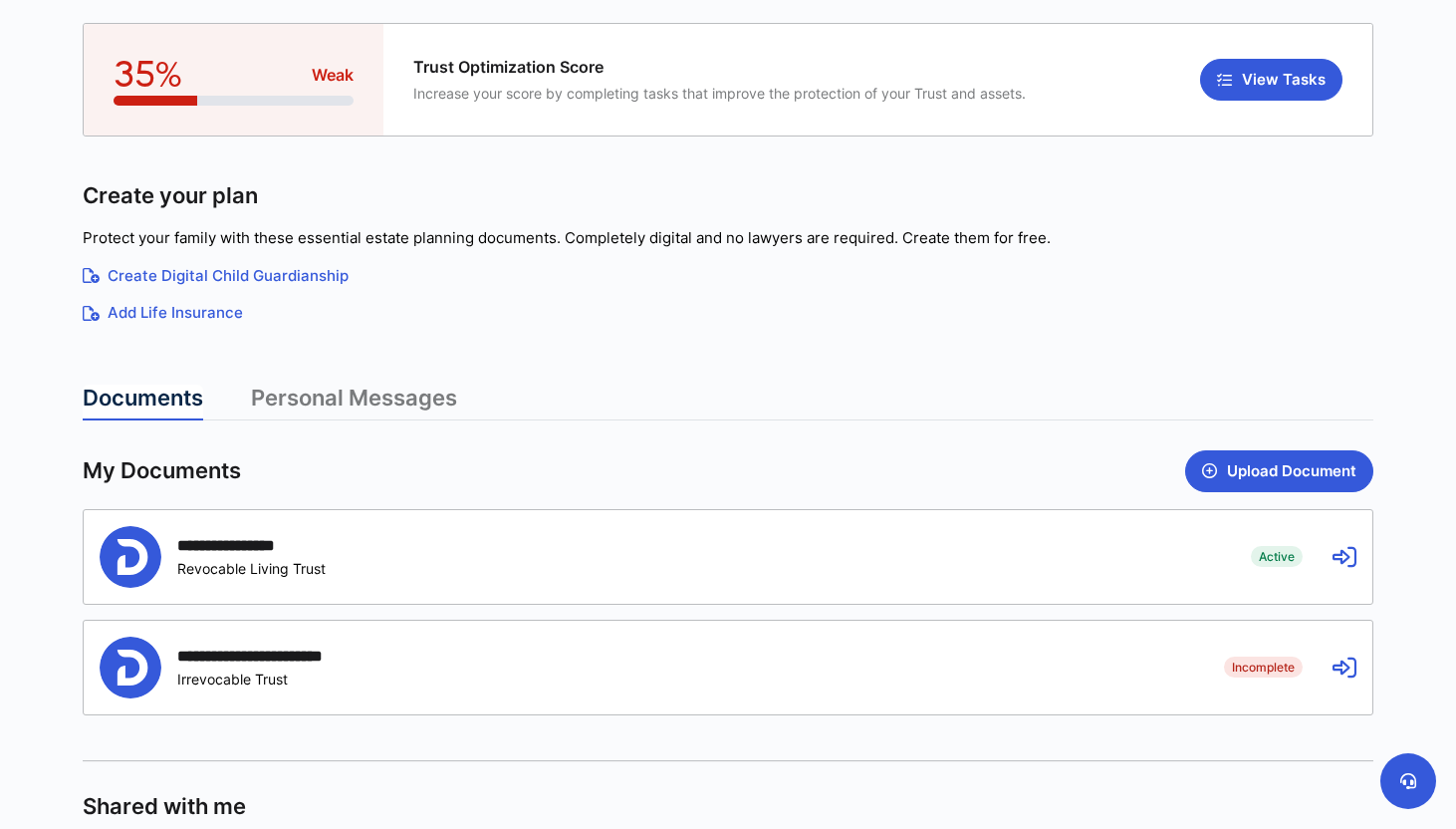 scroll, scrollTop: 247, scrollLeft: 0, axis: vertical 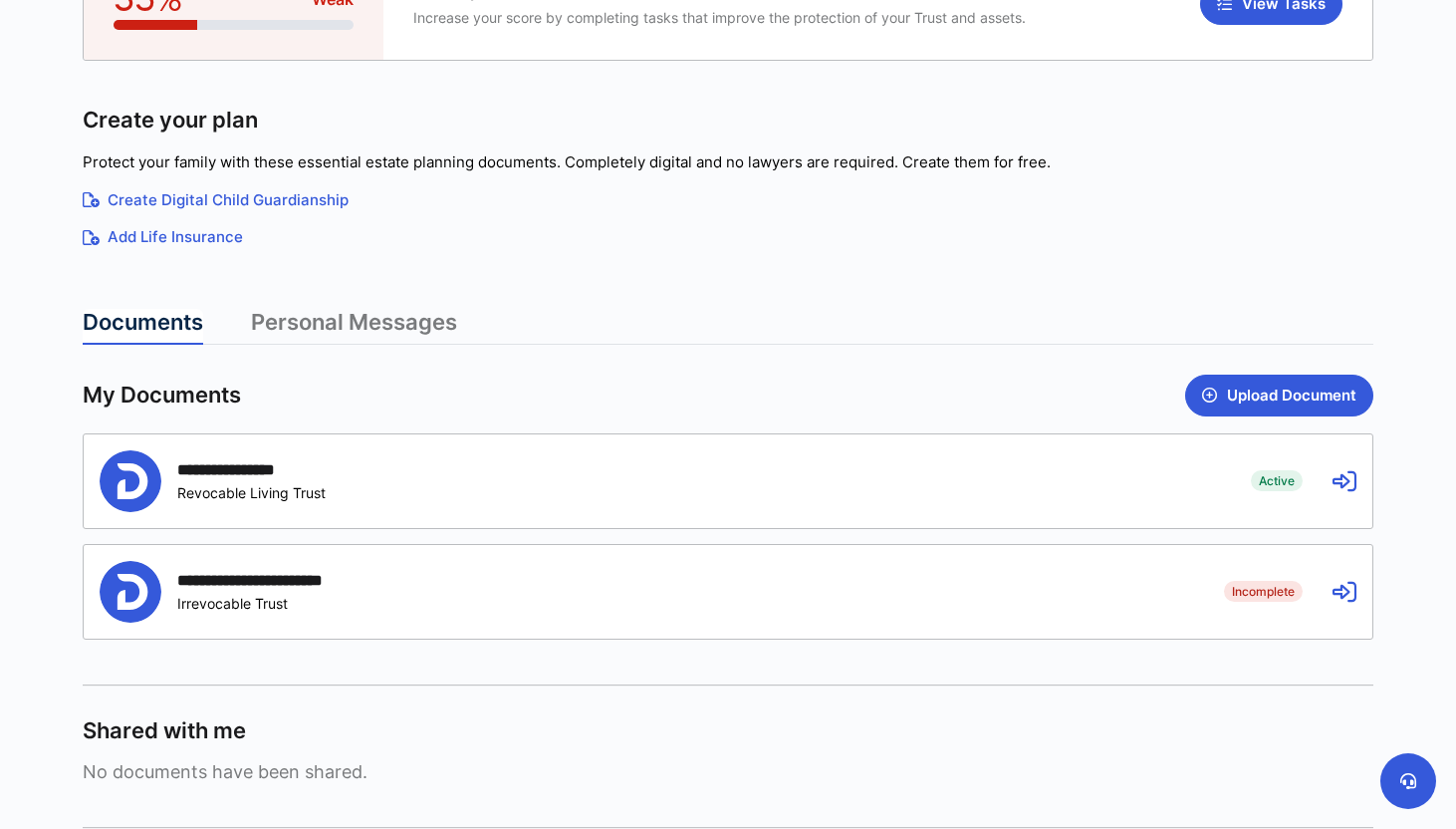 click at bounding box center [1344, 481] 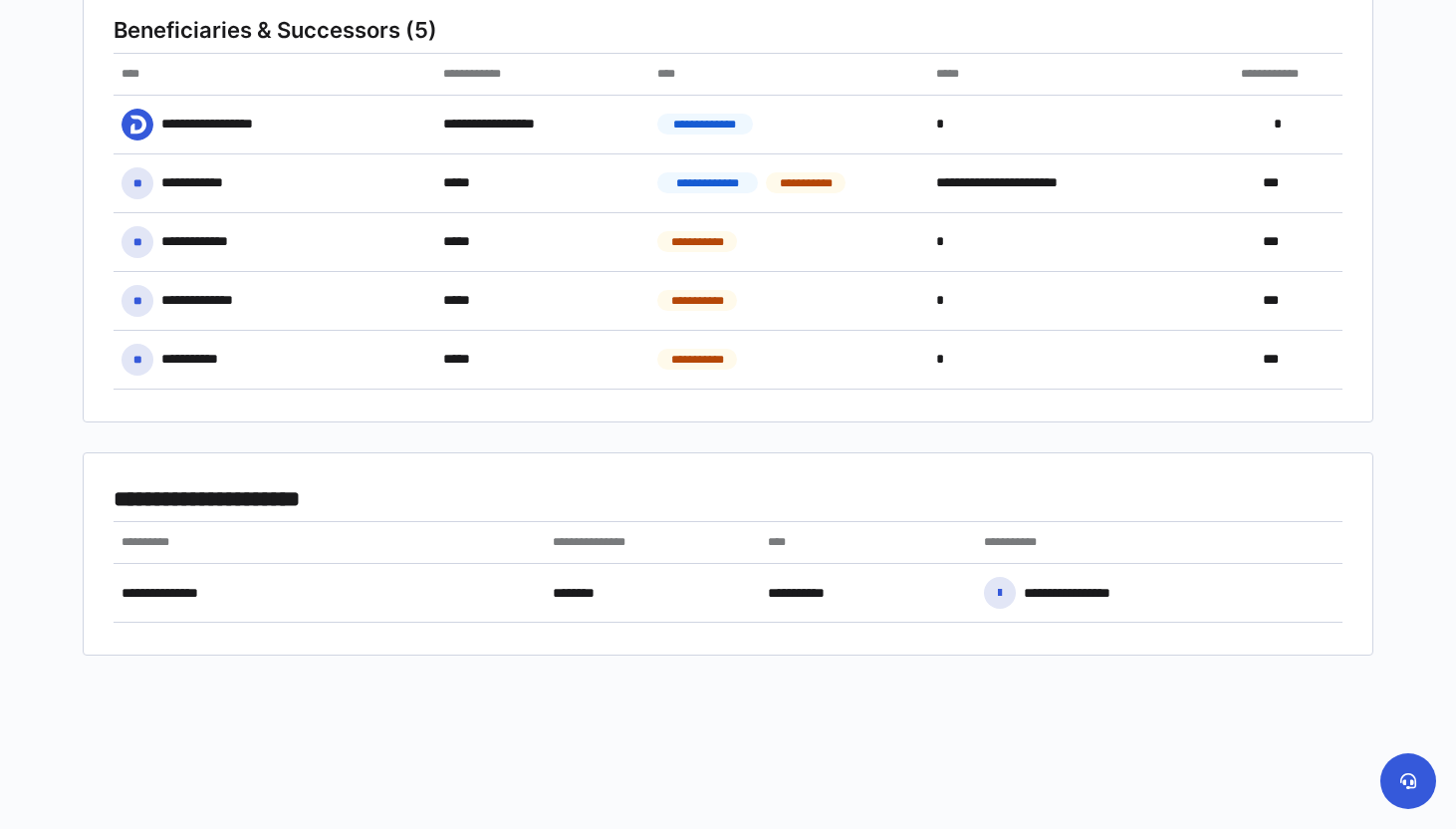 scroll, scrollTop: 743, scrollLeft: 0, axis: vertical 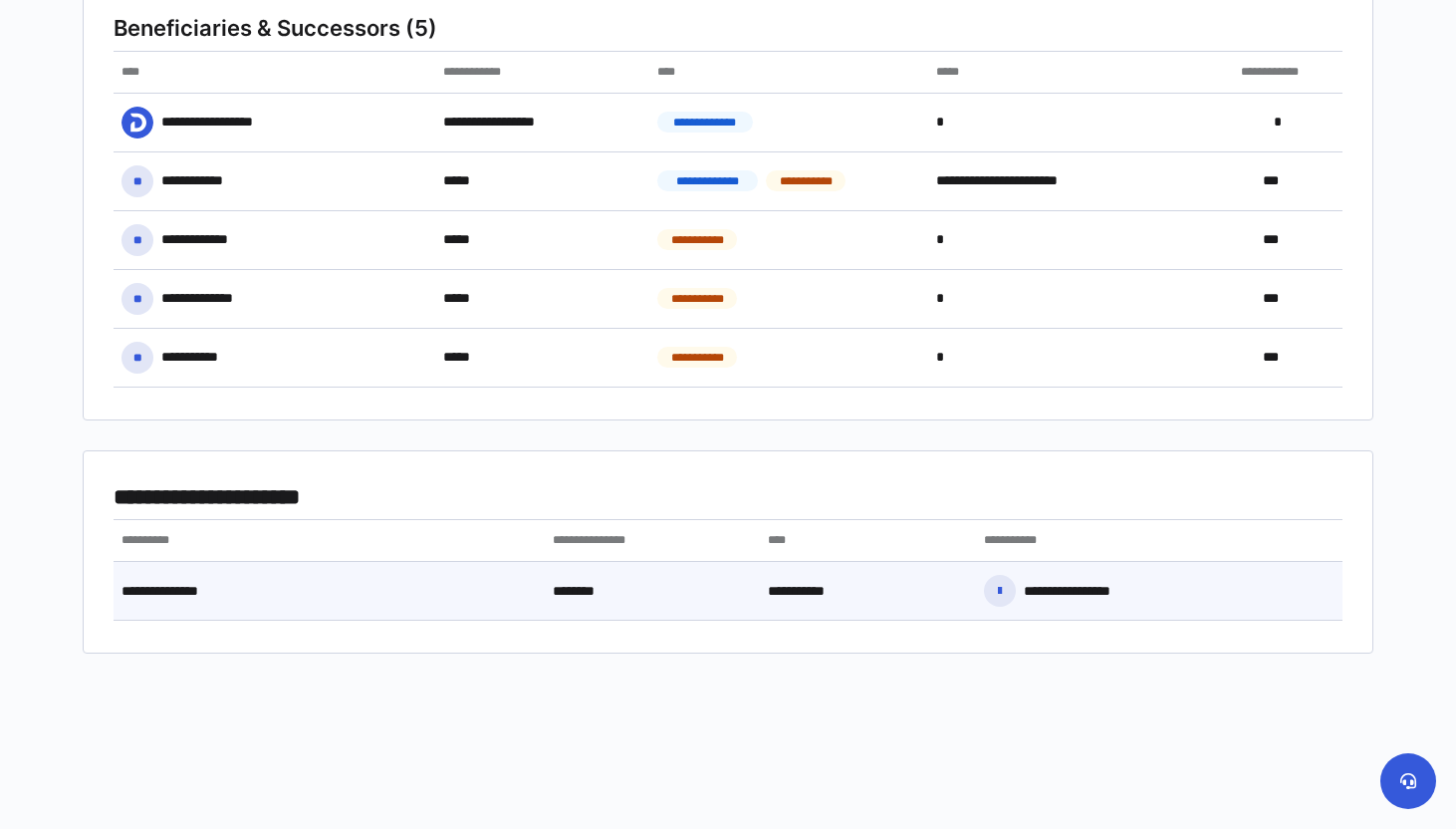 click on "**********" at bounding box center [329, 591] 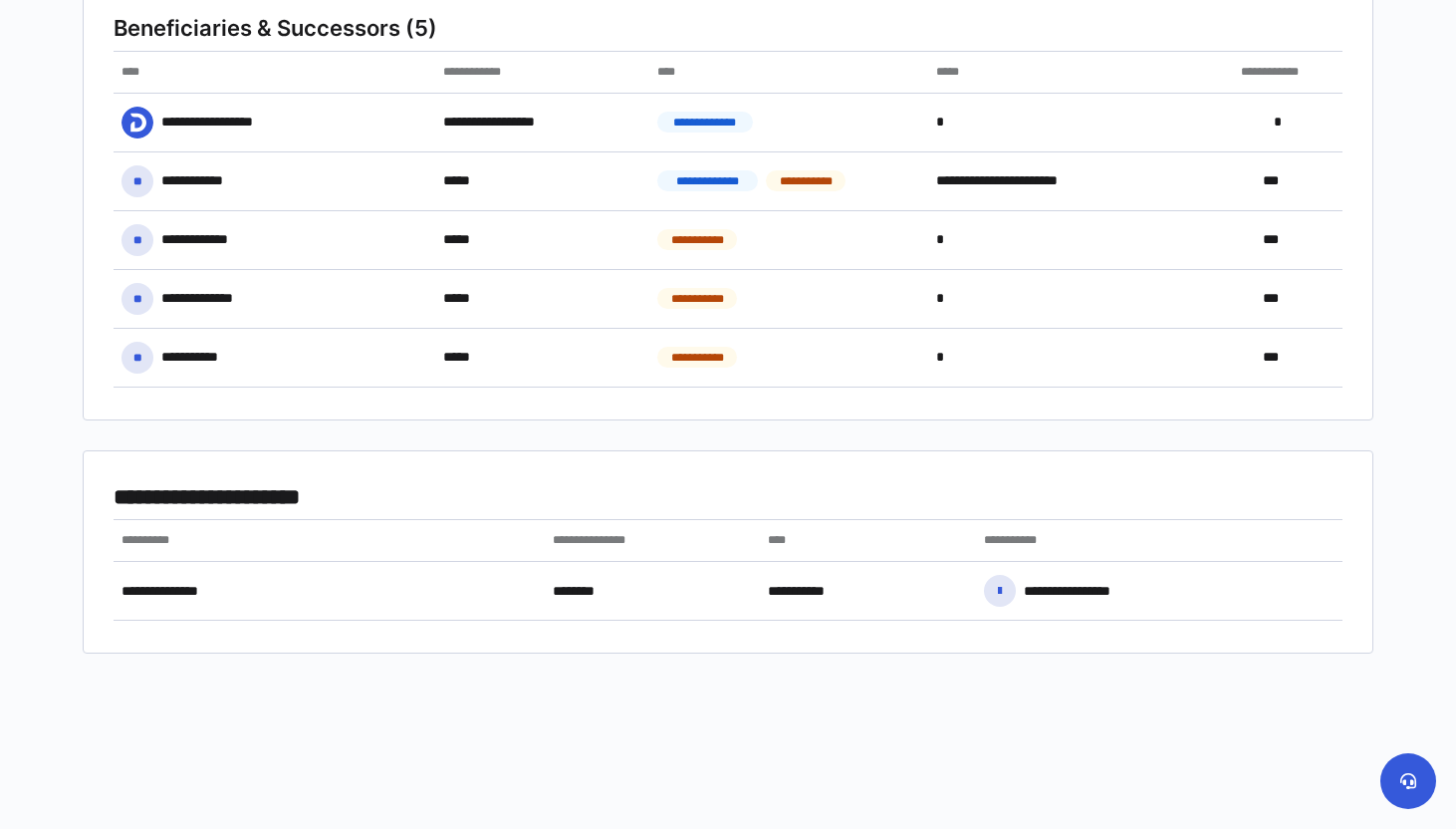 click on "**********" at bounding box center (230, 497) 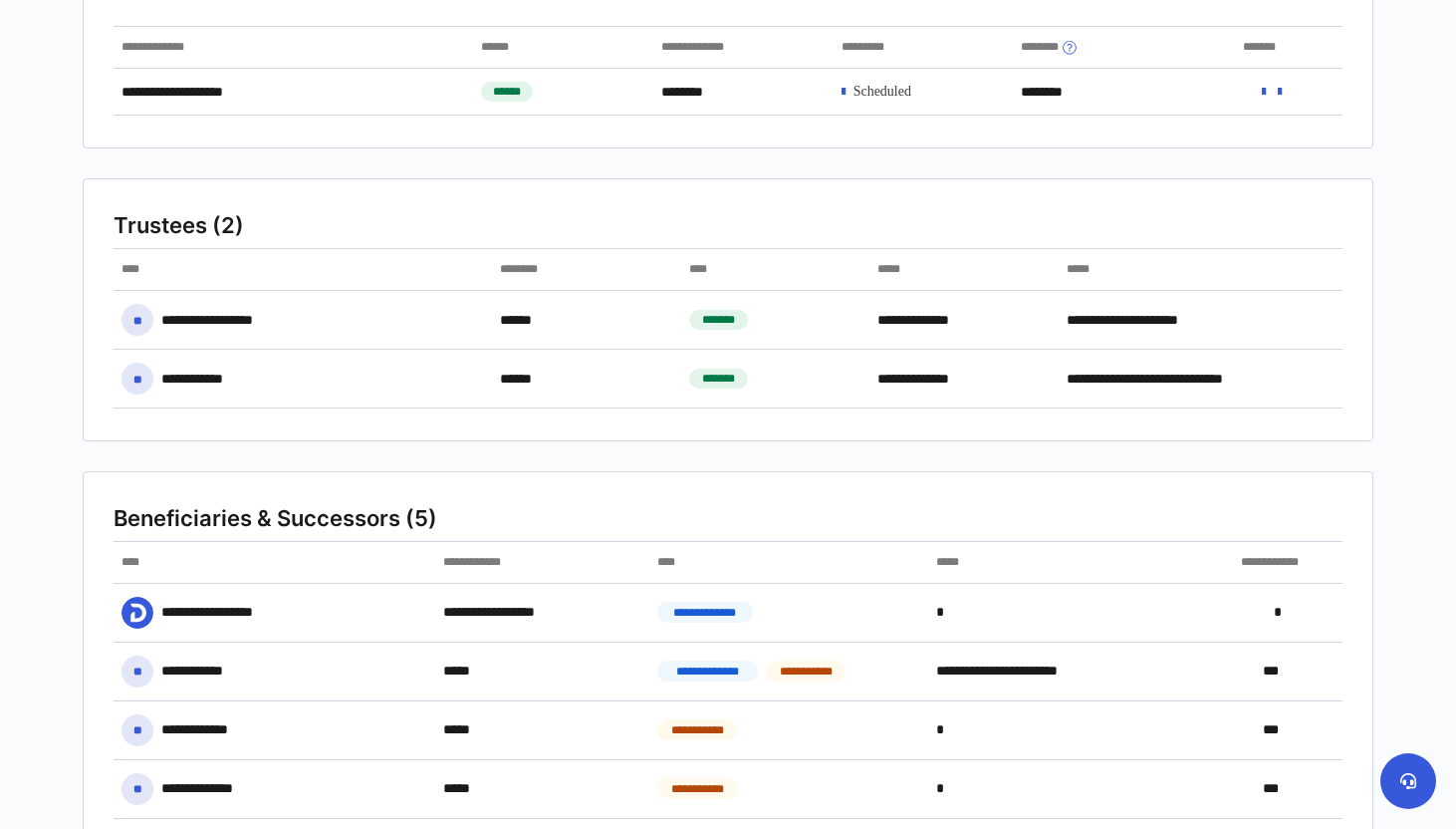 scroll, scrollTop: 0, scrollLeft: 0, axis: both 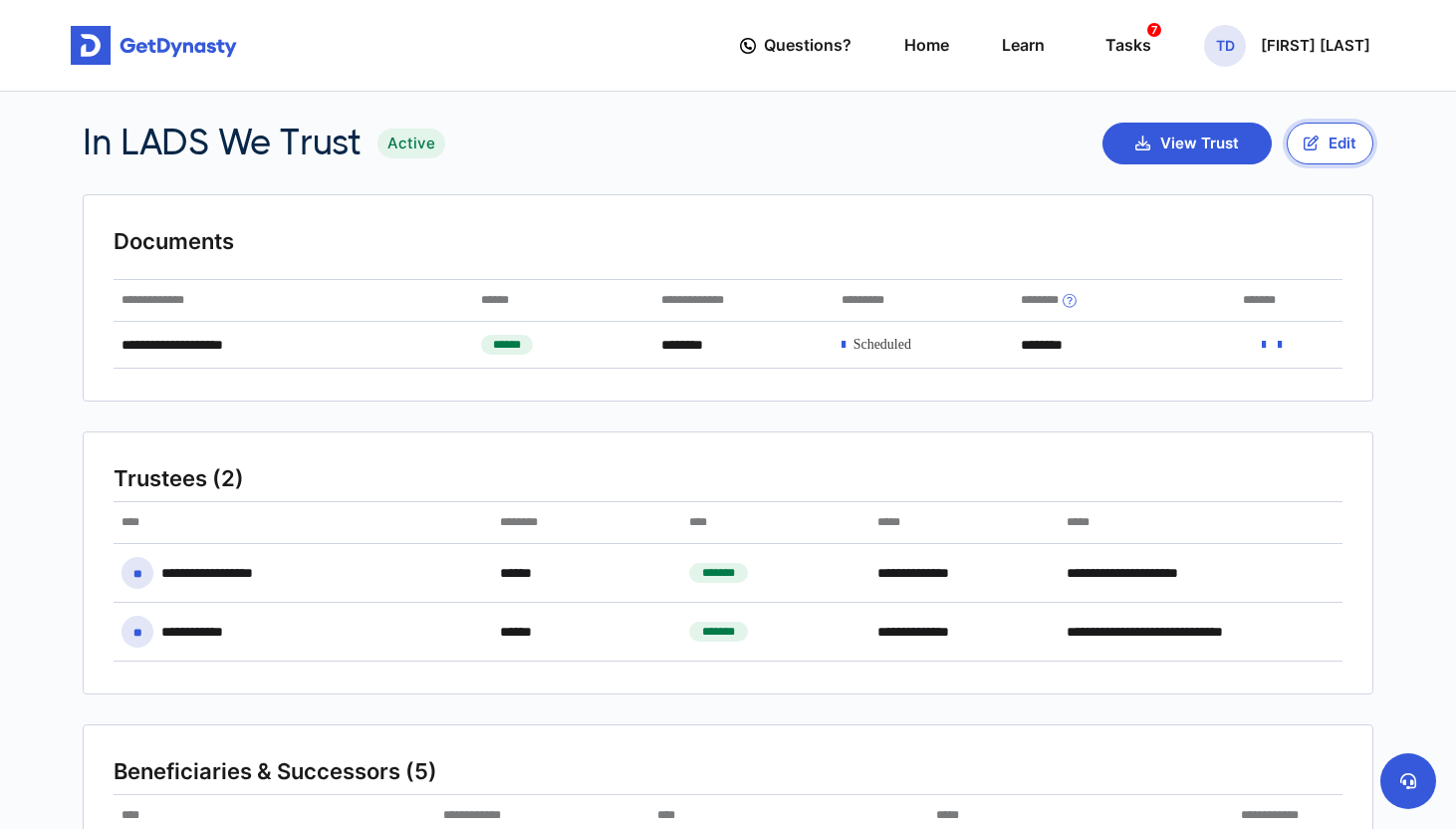 click on "Edit" at bounding box center [1330, 143] 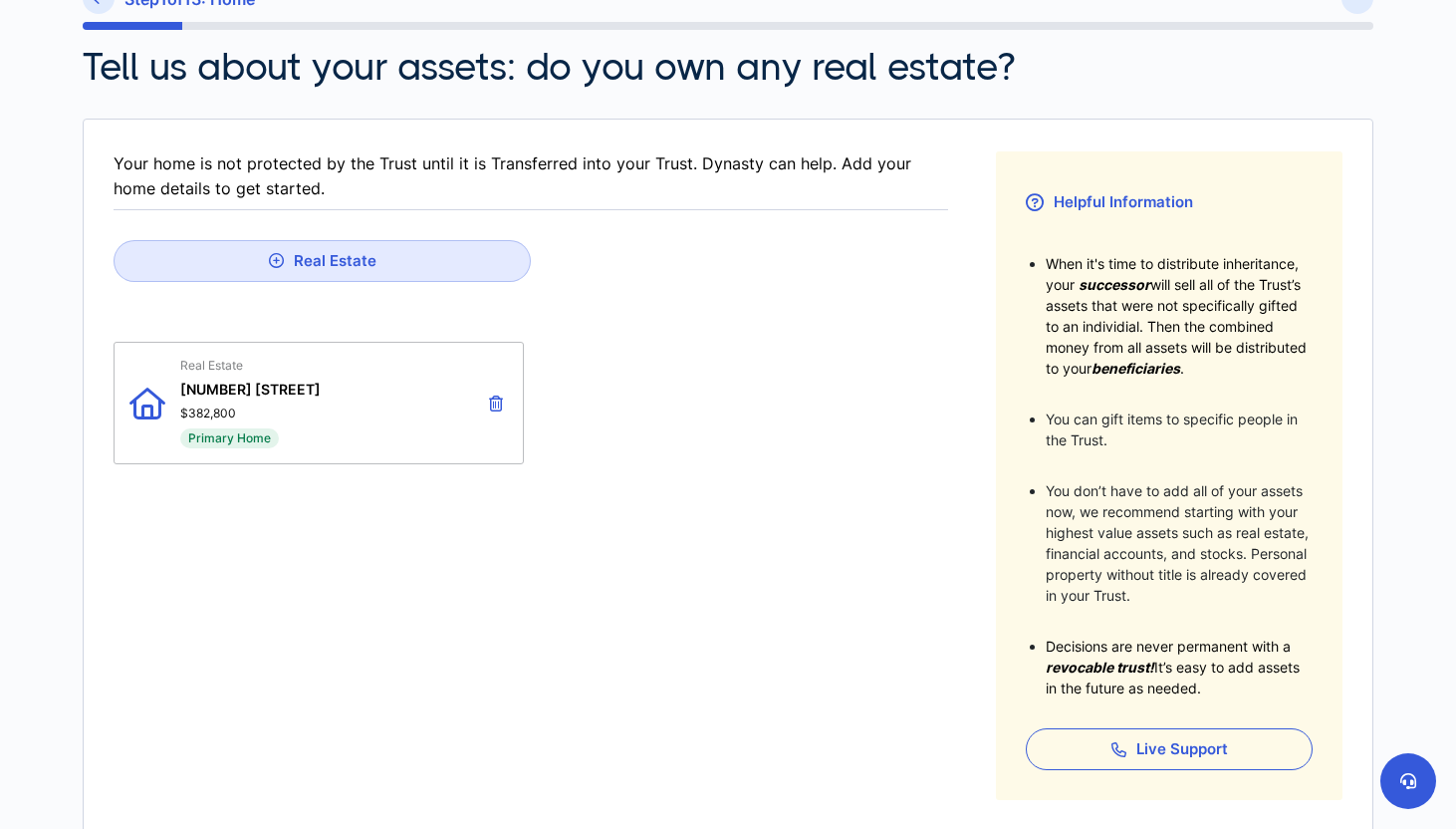 scroll, scrollTop: 496, scrollLeft: 0, axis: vertical 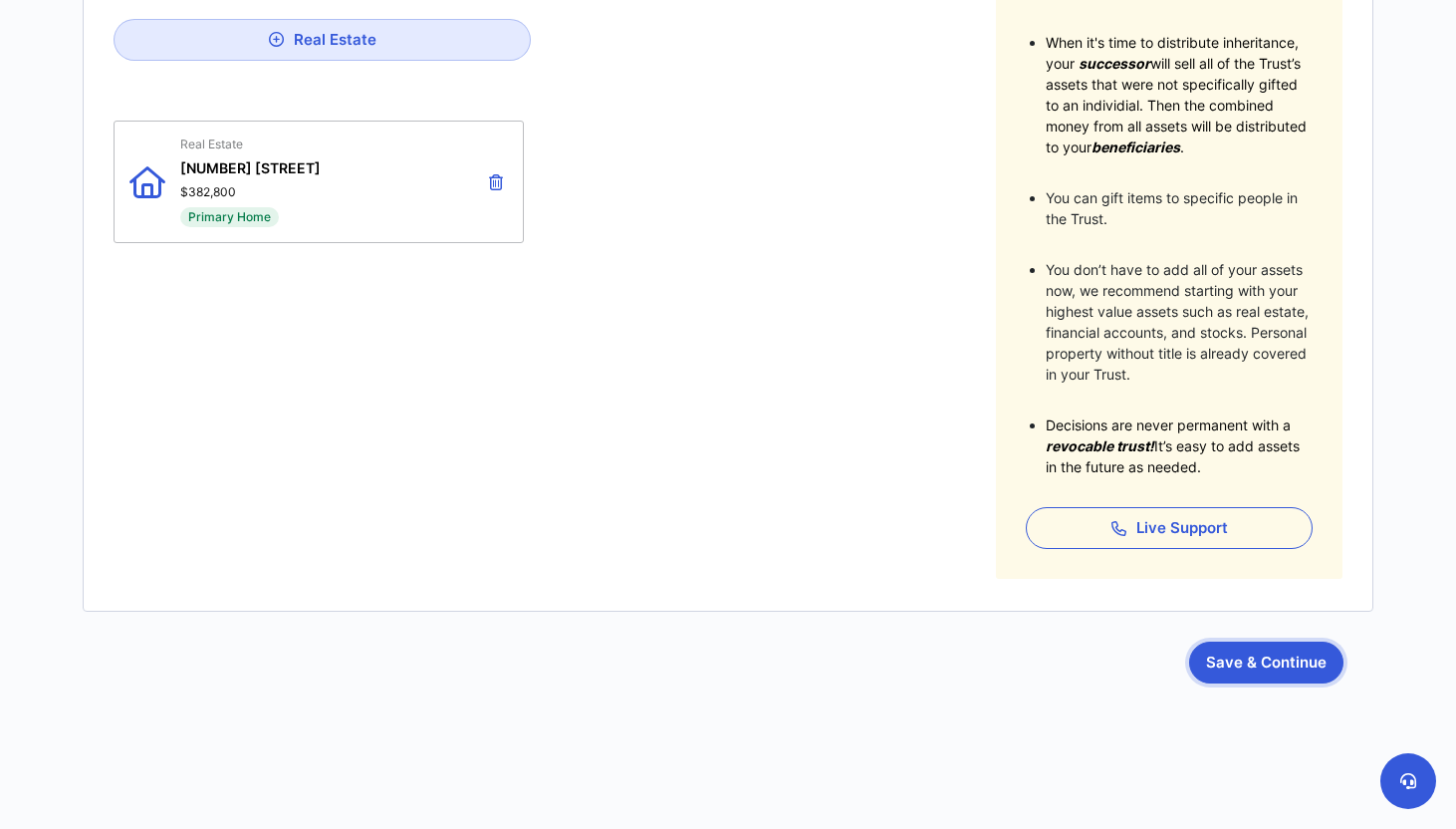 click on "Save & Continue" at bounding box center [1266, 663] 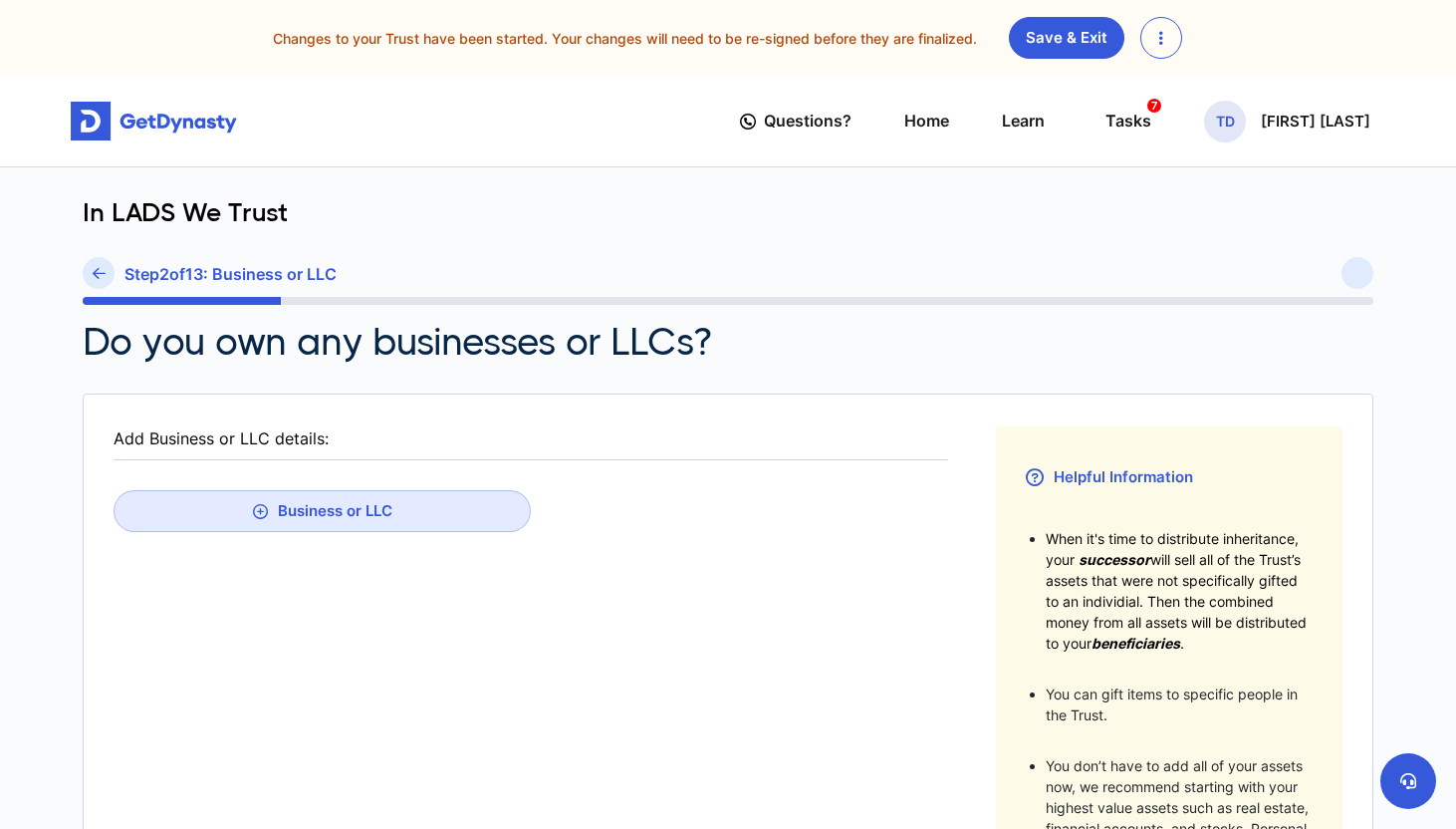 scroll, scrollTop: 496, scrollLeft: 0, axis: vertical 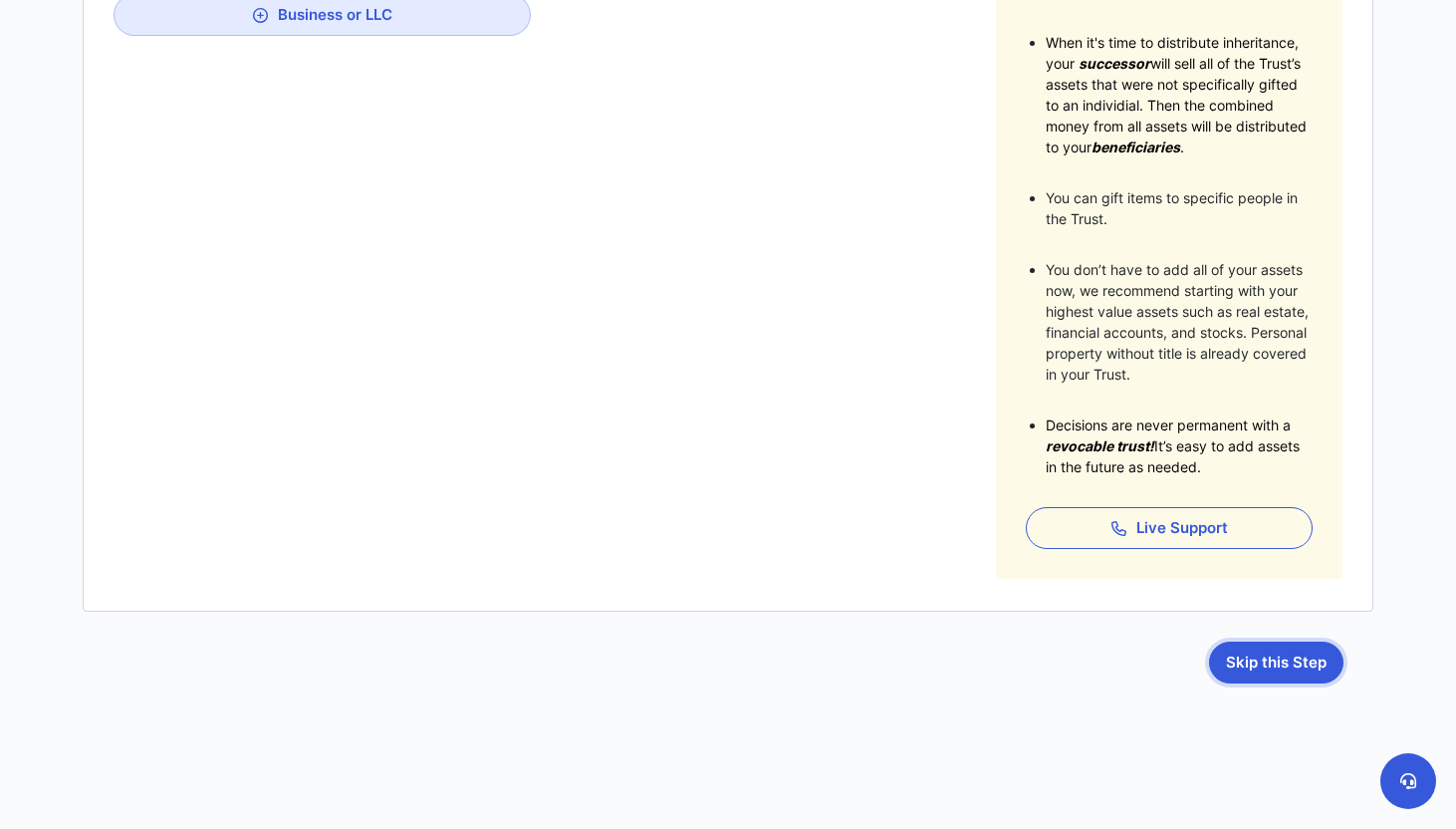 click on "Skip this Step" at bounding box center (1276, 663) 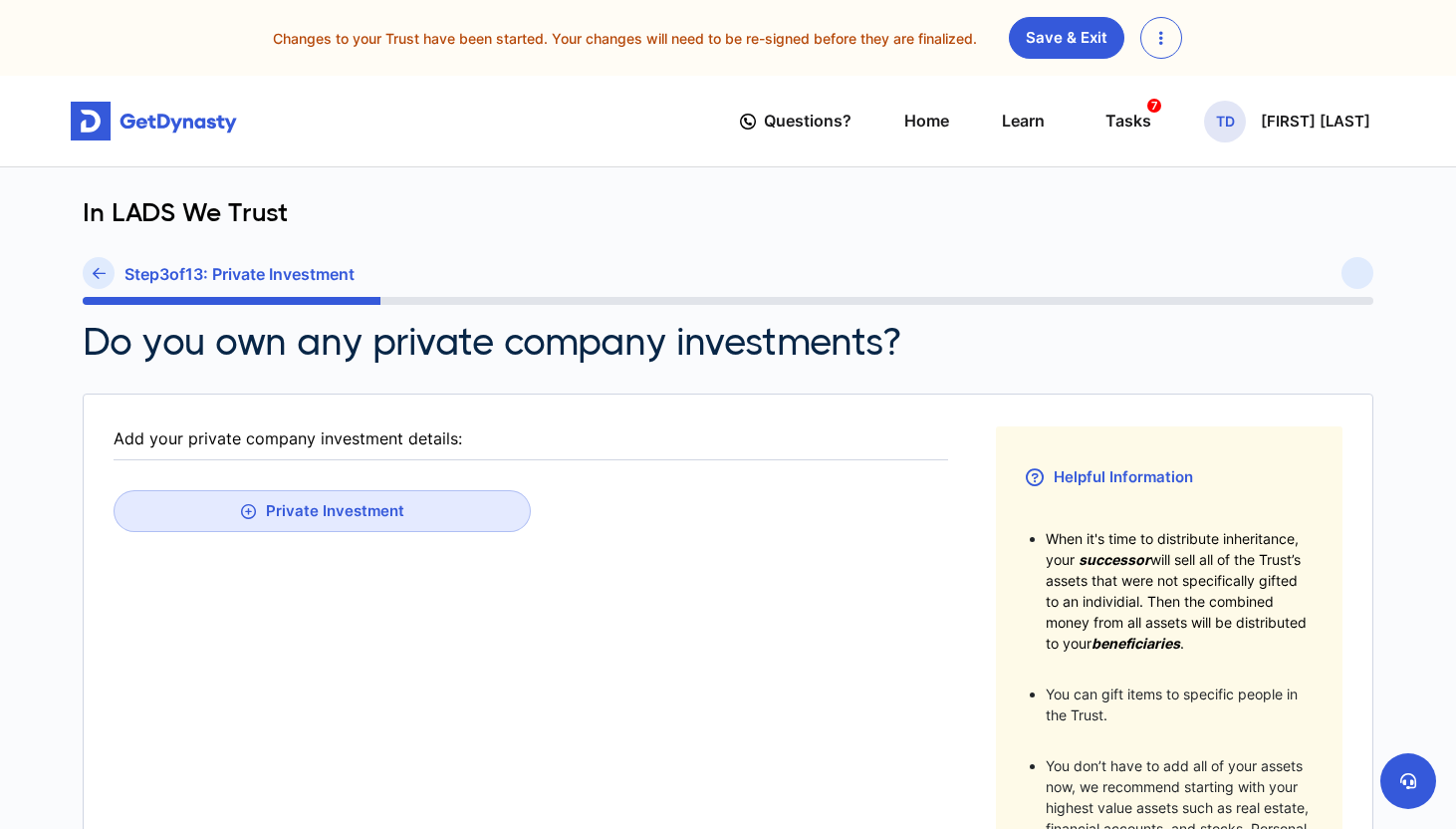 scroll, scrollTop: 496, scrollLeft: 0, axis: vertical 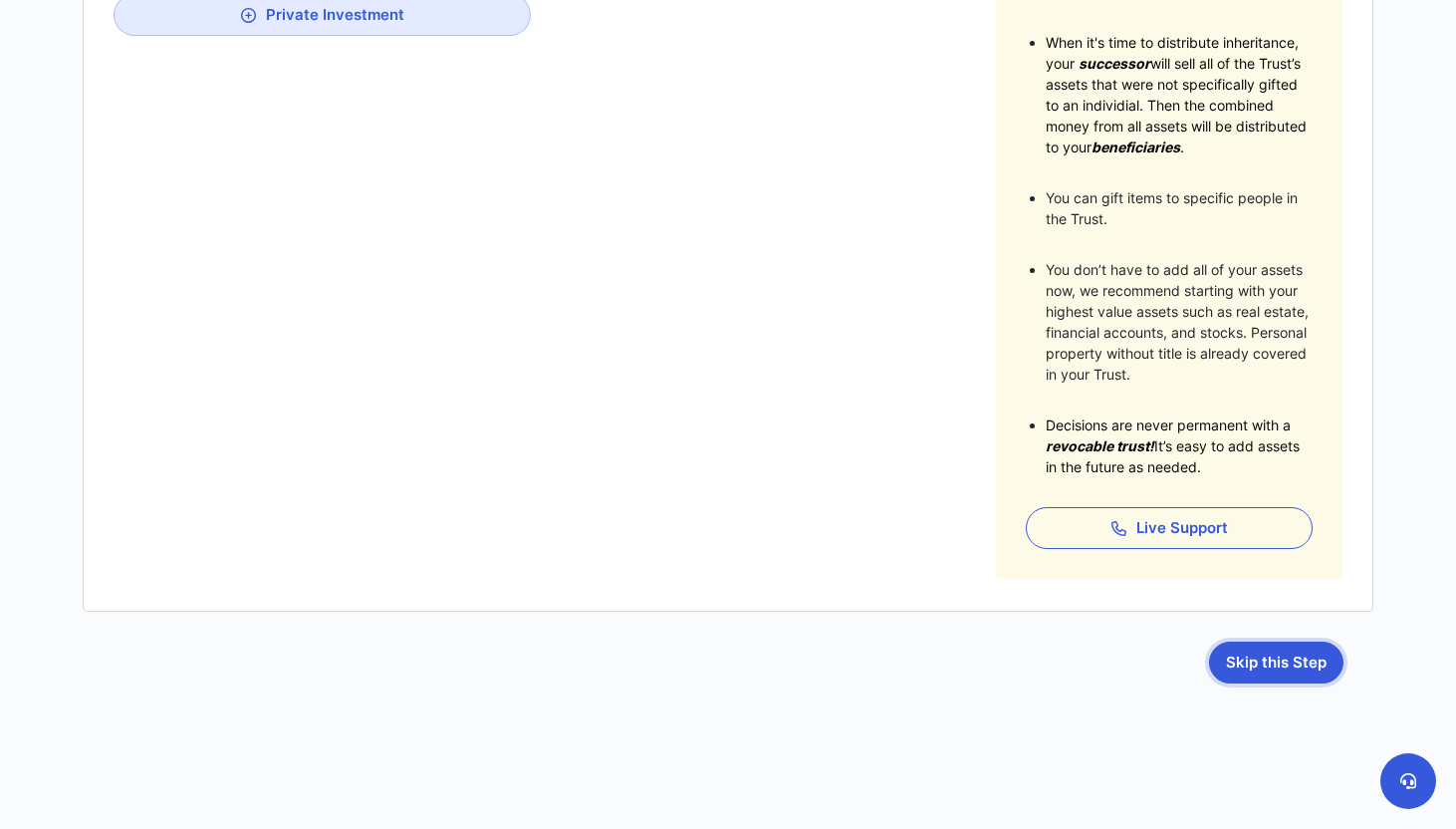 click on "Skip this Step" at bounding box center [1276, 663] 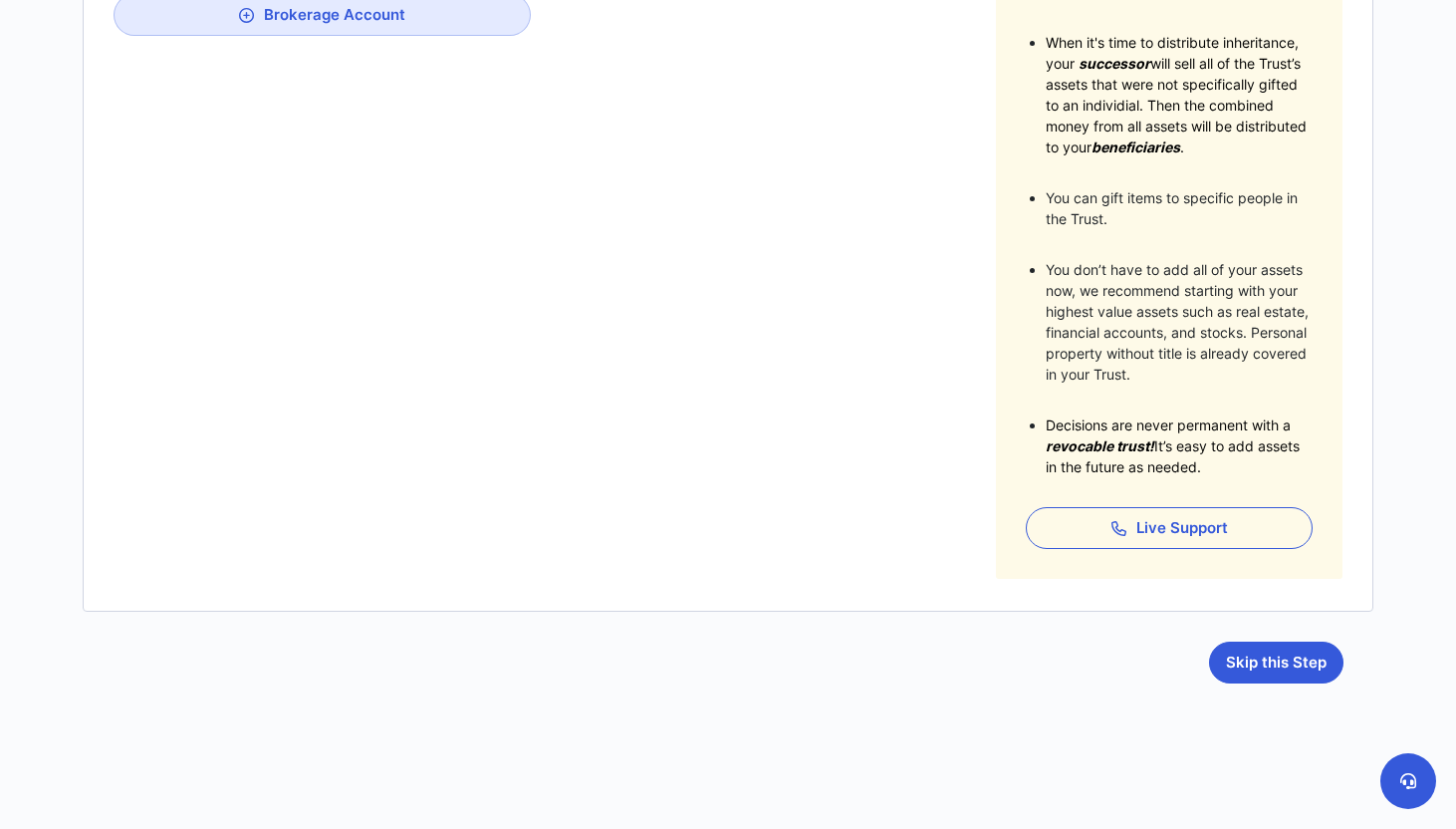 scroll, scrollTop: 0, scrollLeft: 0, axis: both 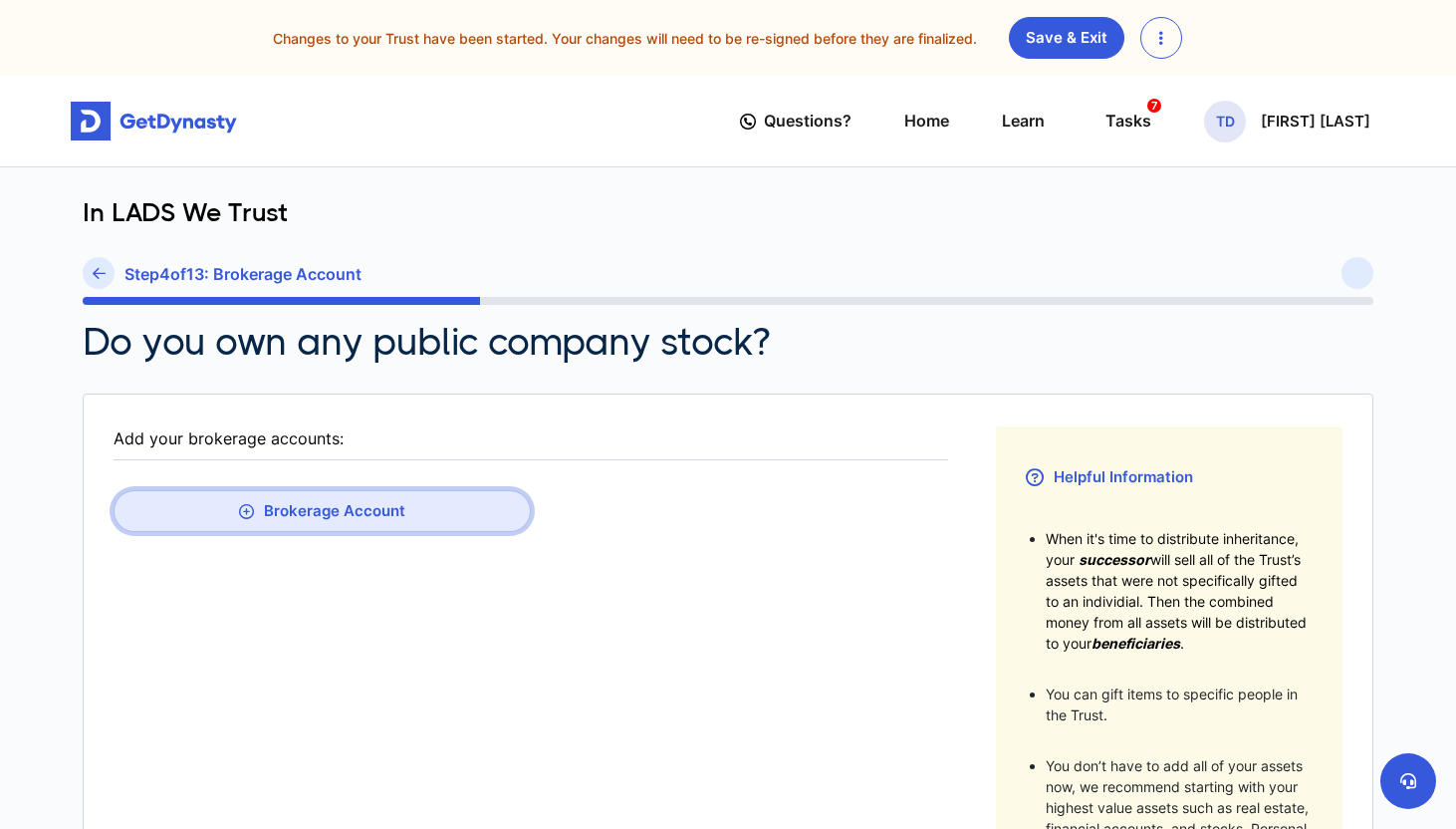 click on "Brokerage Account" at bounding box center [322, 511] 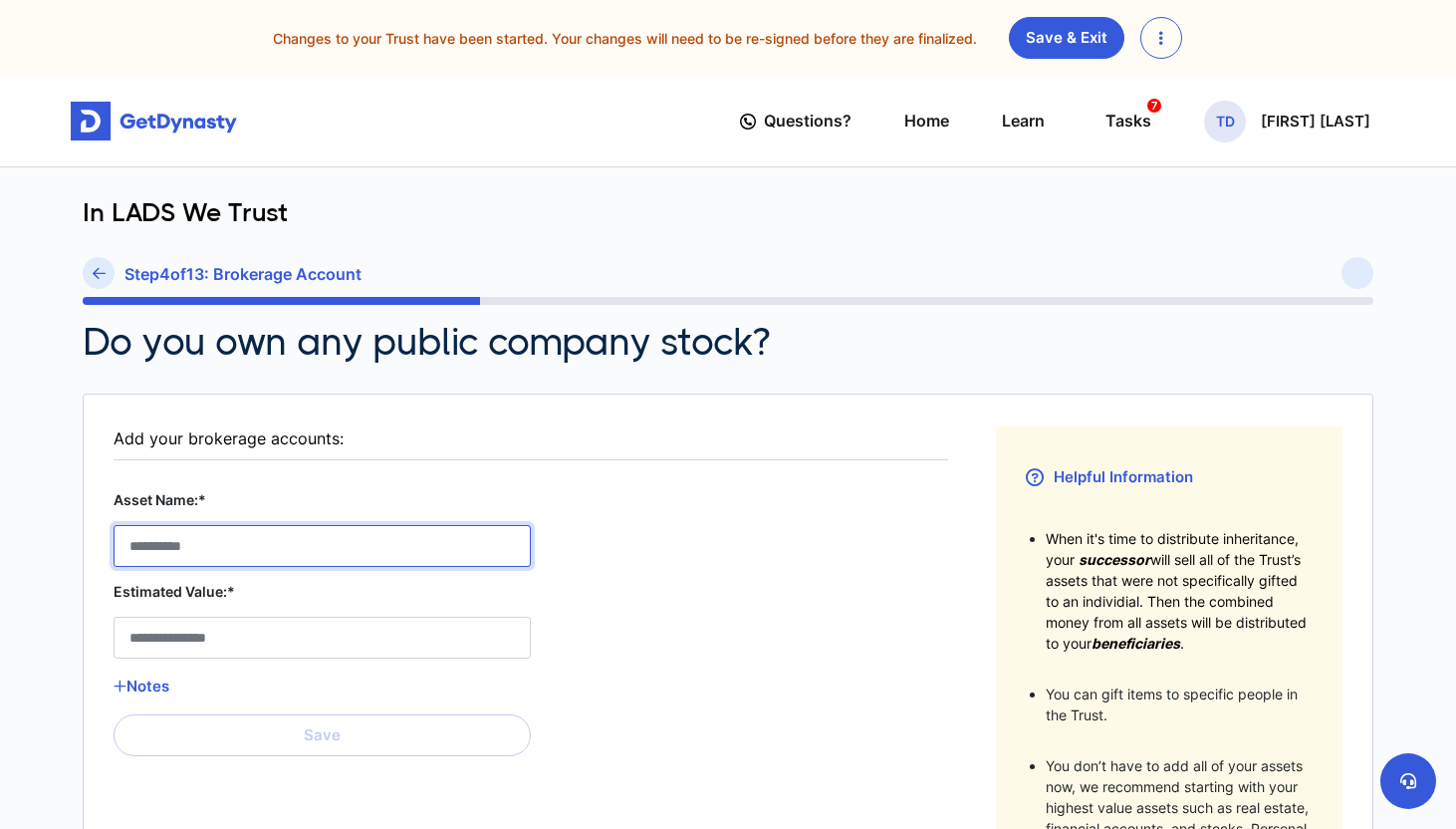 click on "Asset Name:*" at bounding box center [322, 546] 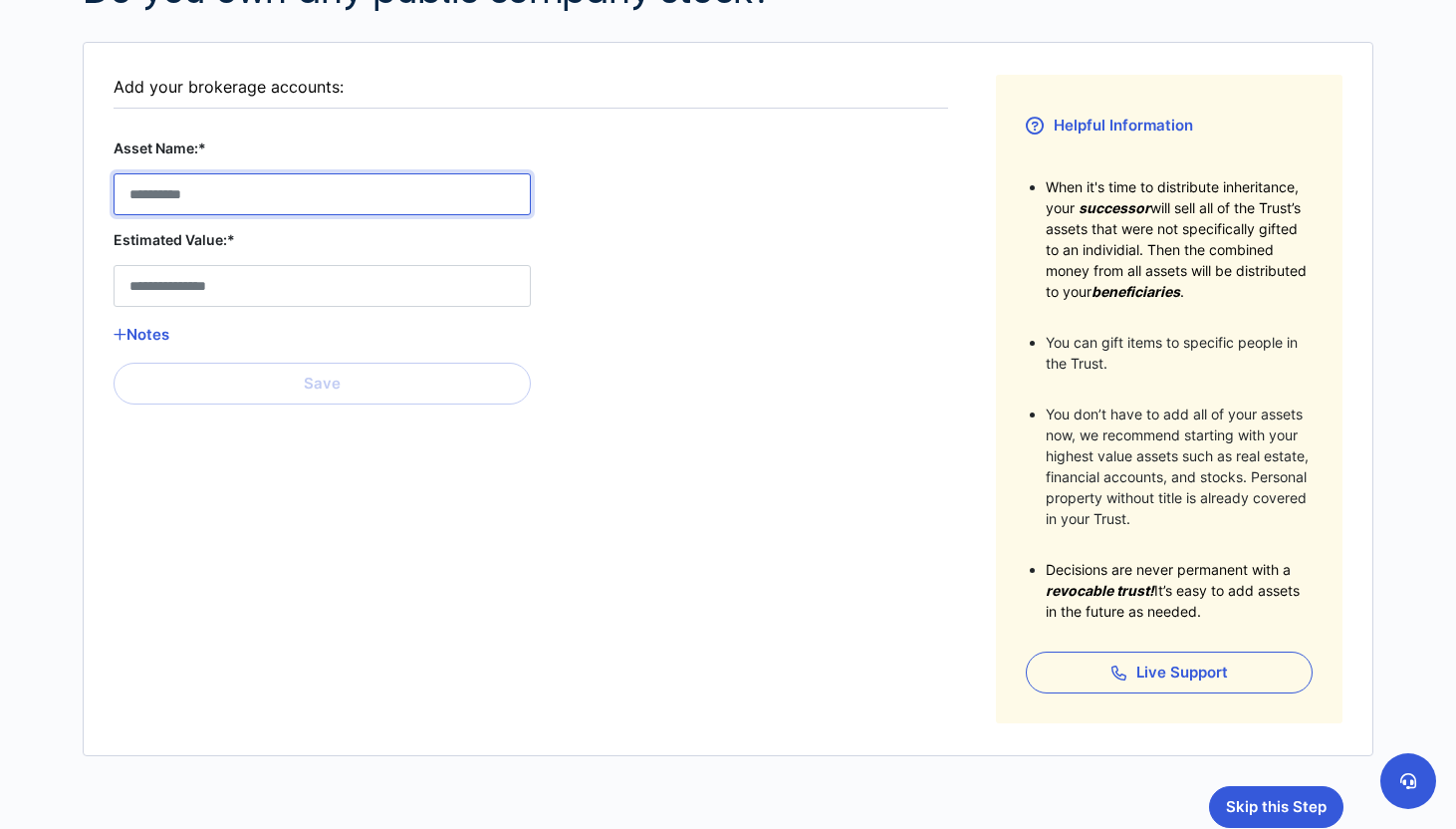 scroll, scrollTop: 0, scrollLeft: 0, axis: both 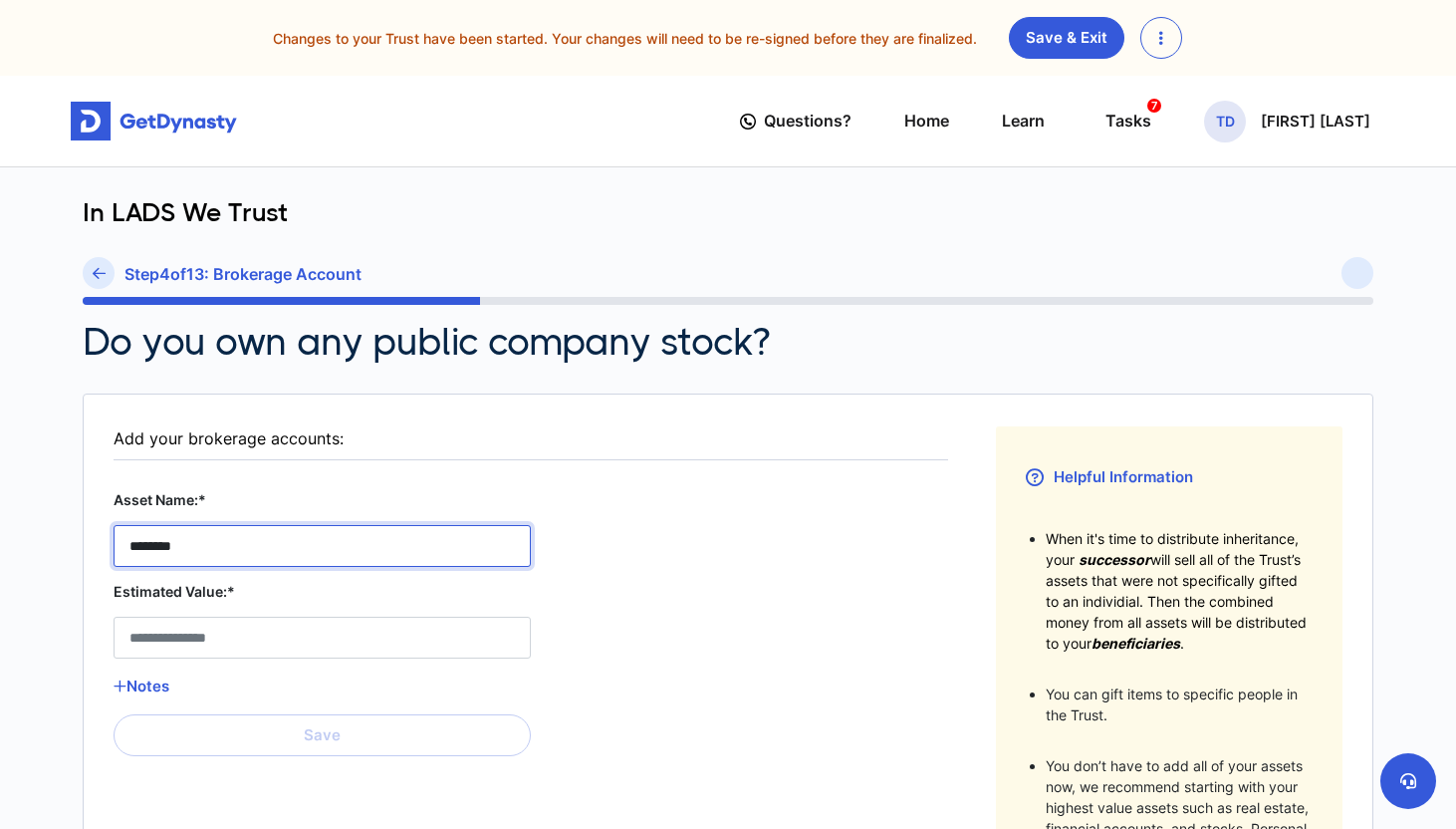 type on "********" 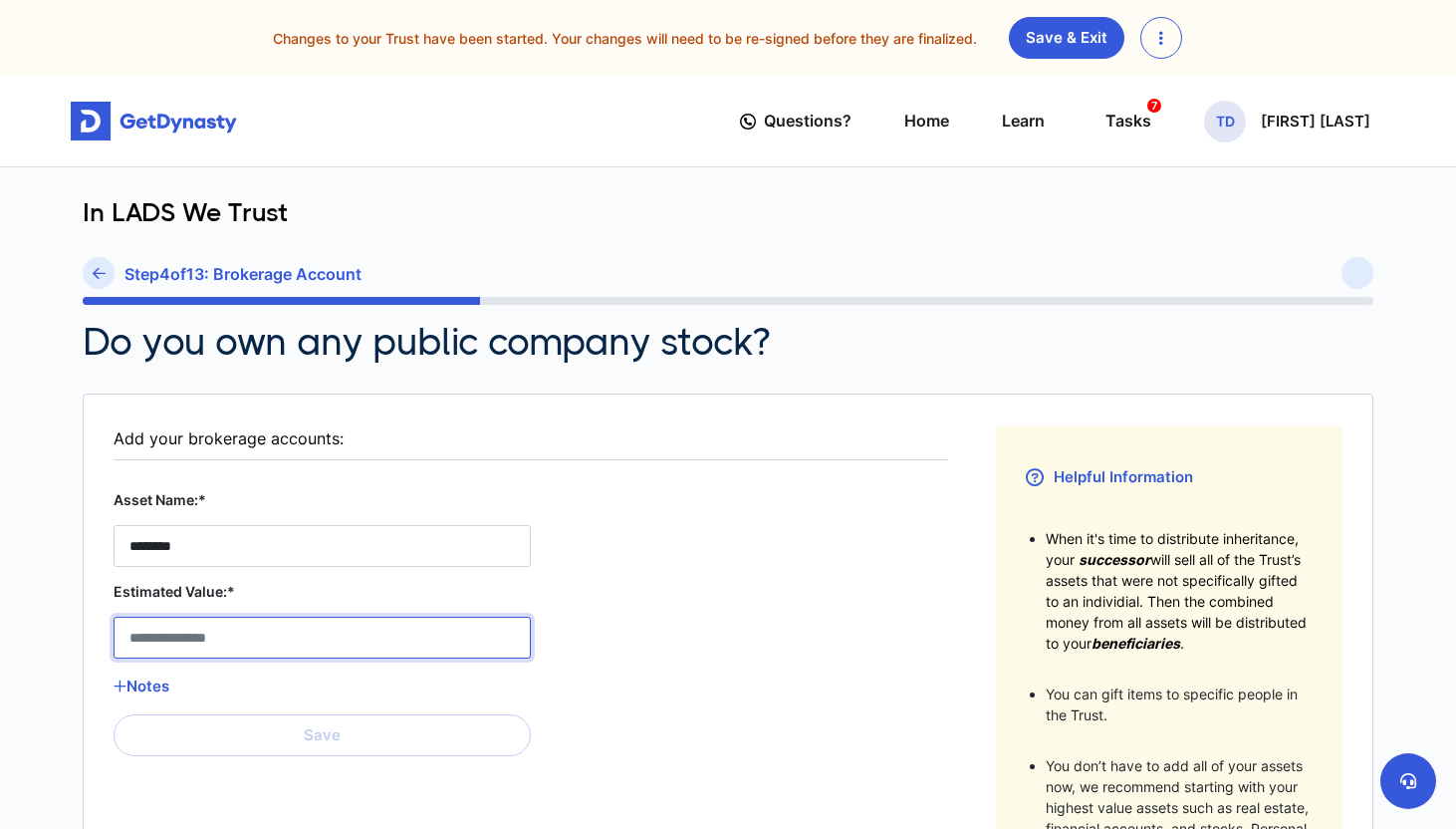 click on "Estimated Value:*" at bounding box center [322, 638] 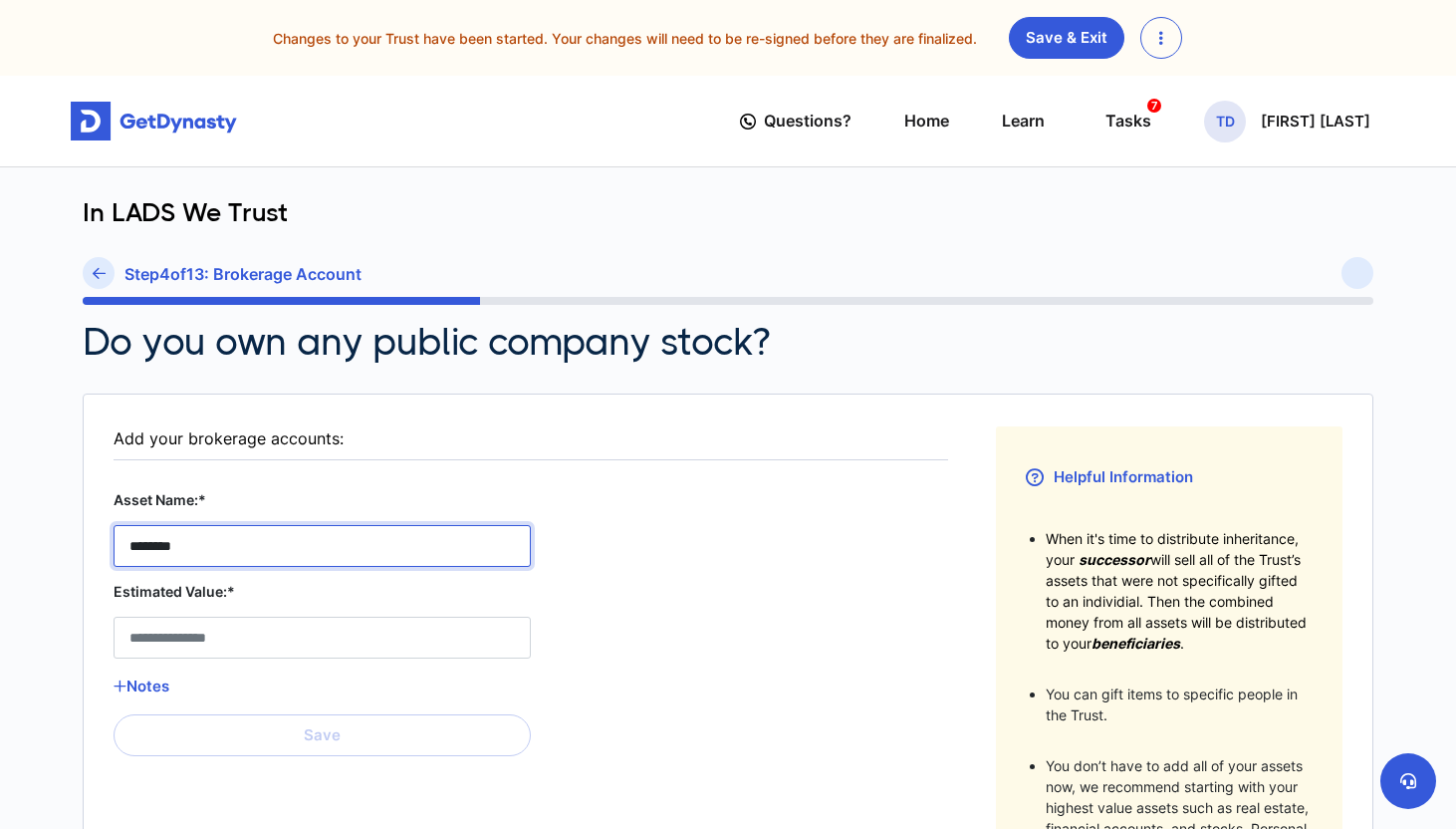 click on "********" at bounding box center (322, 546) 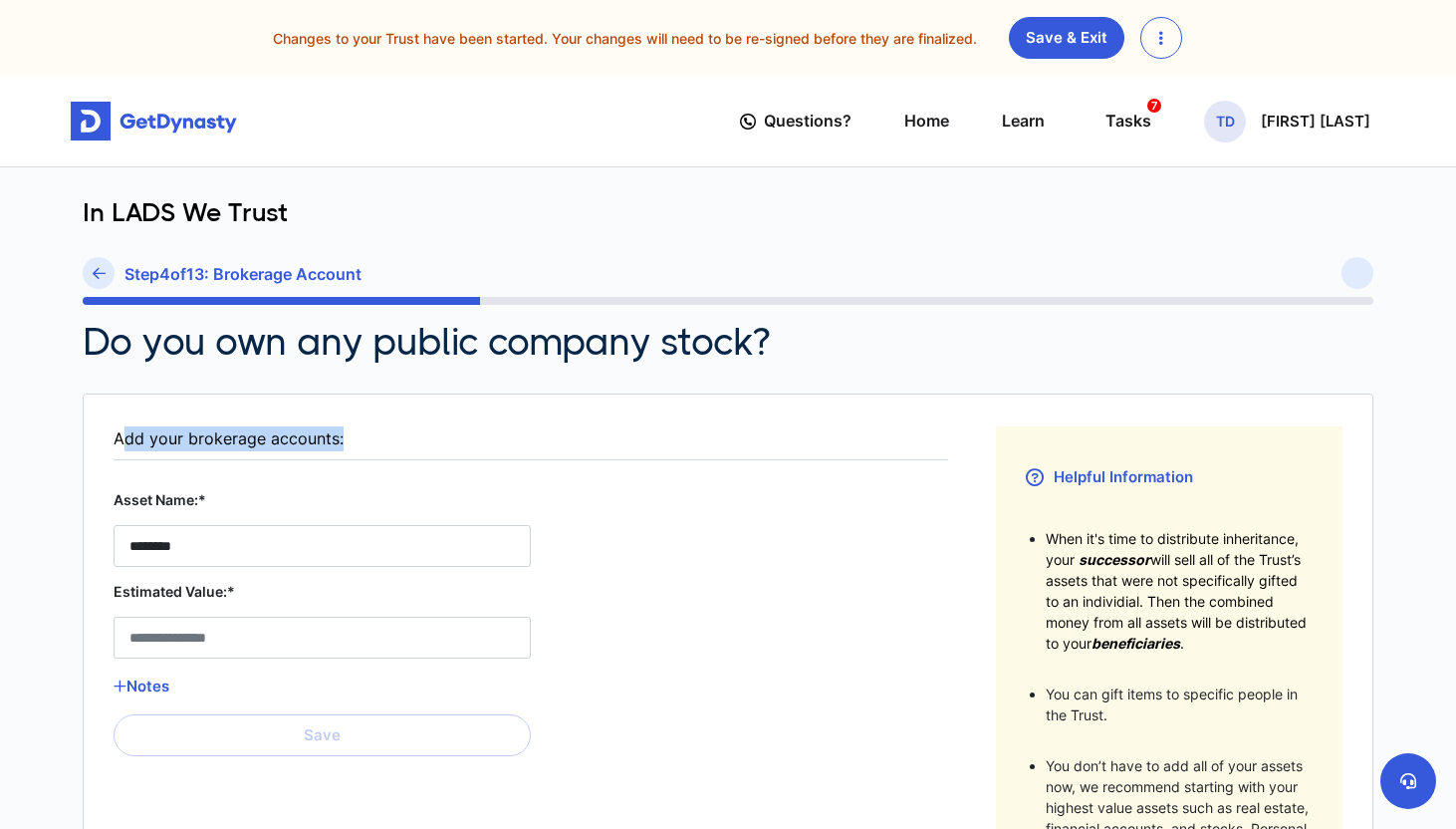 drag, startPoint x: 120, startPoint y: 444, endPoint x: 377, endPoint y: 437, distance: 257.09531 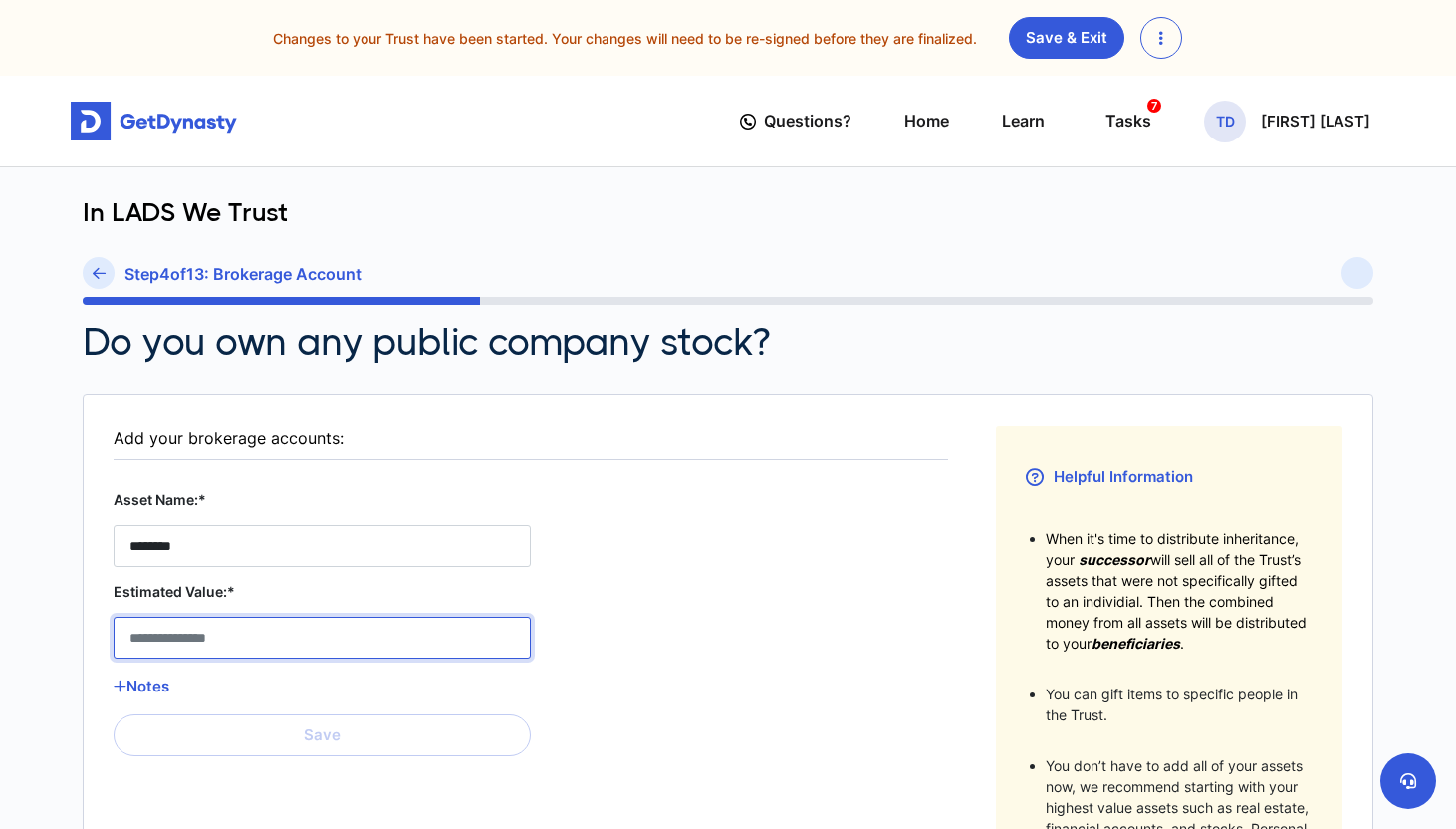 click on "Estimated Value:*" at bounding box center [322, 638] 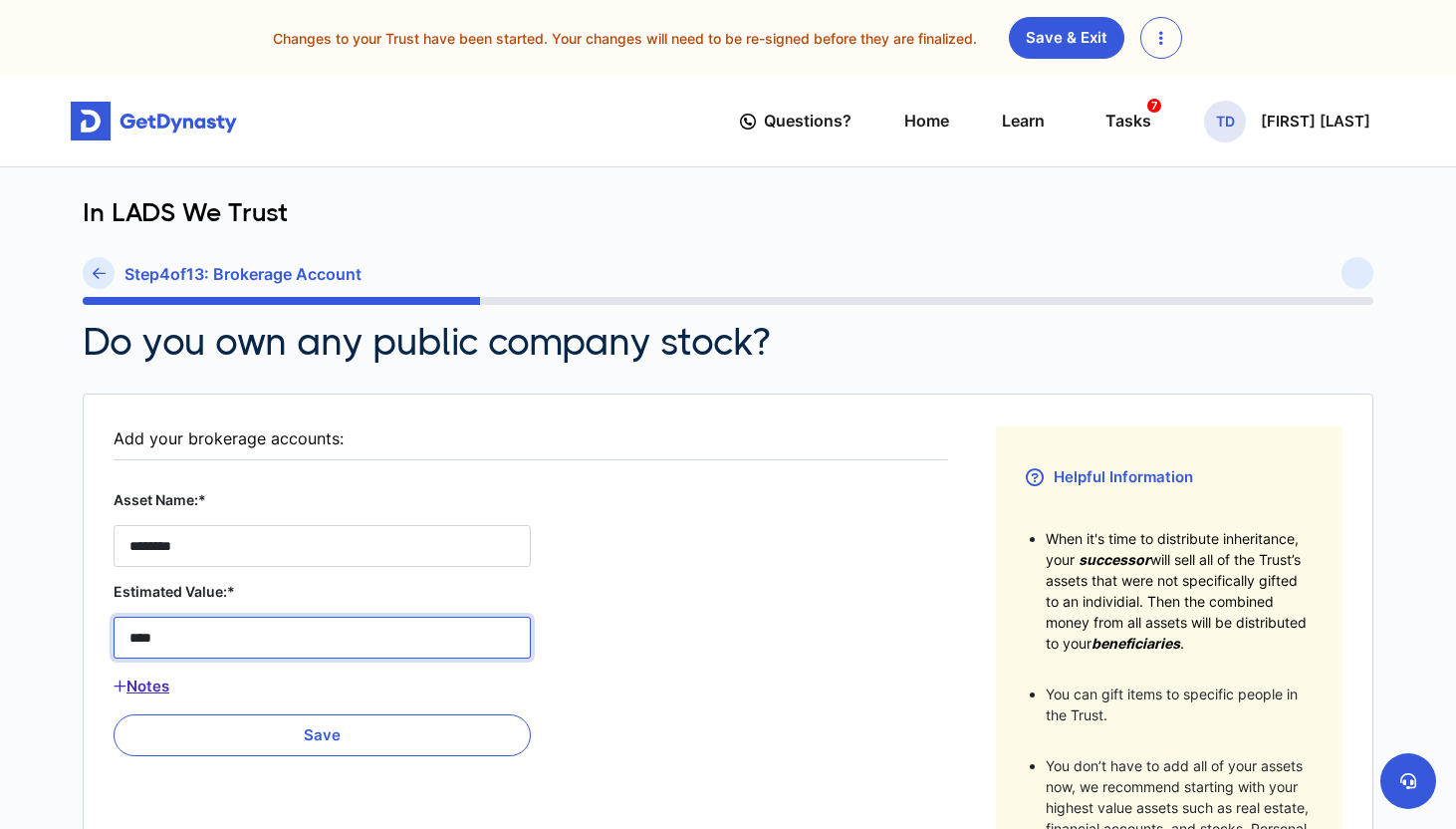 type on "****" 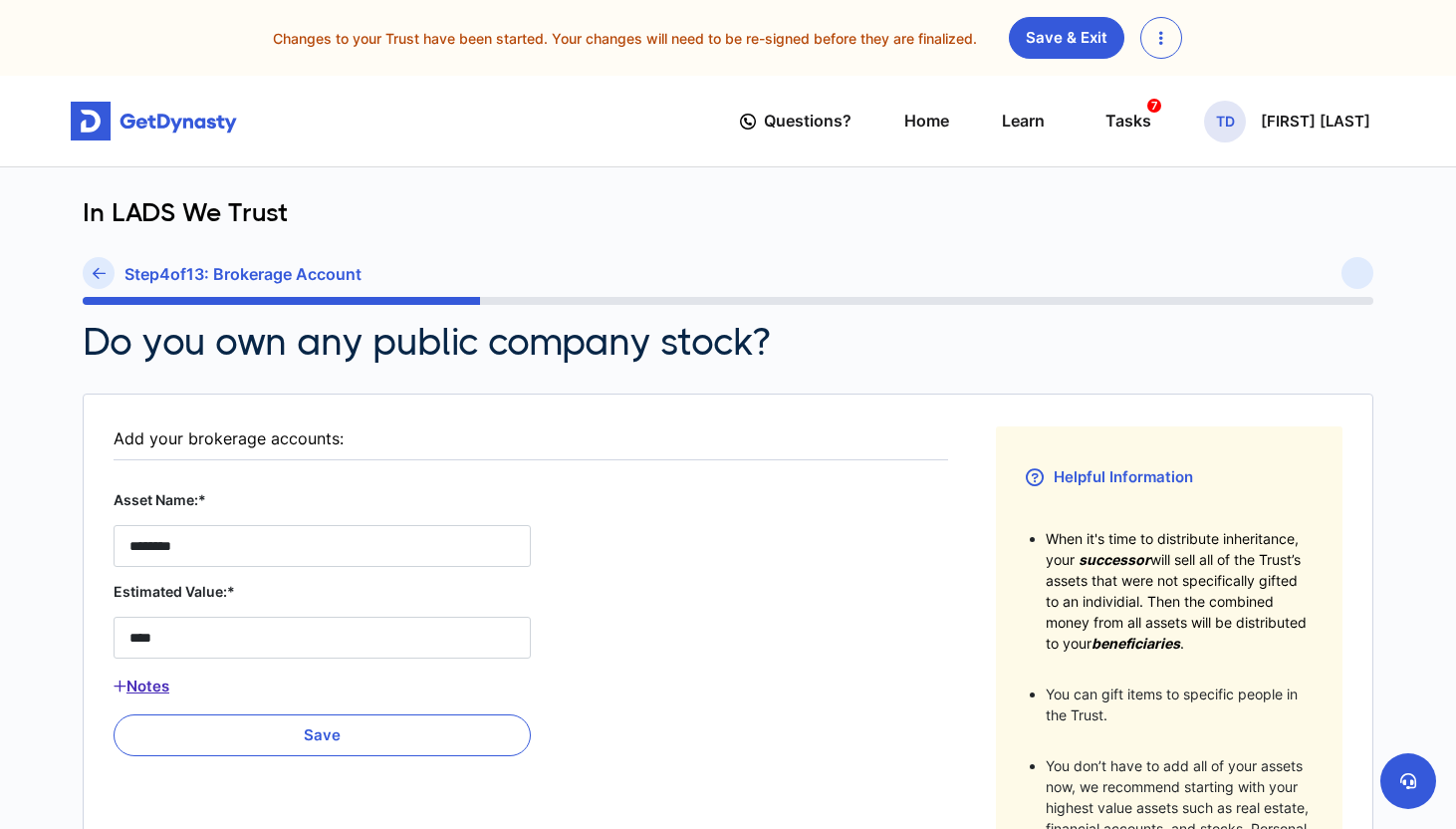 click on "Notes" at bounding box center [322, 687] 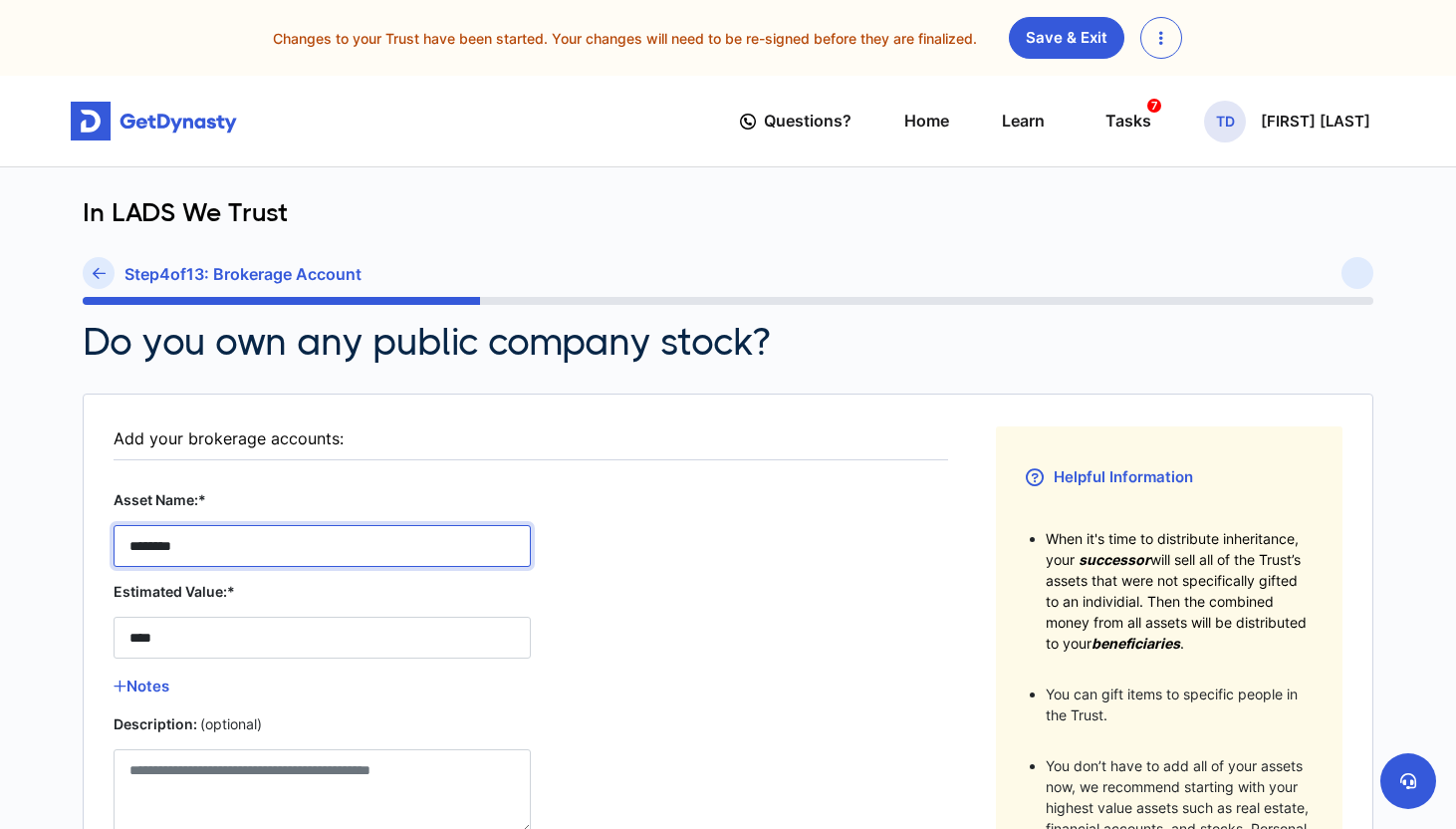click on "********" at bounding box center [322, 546] 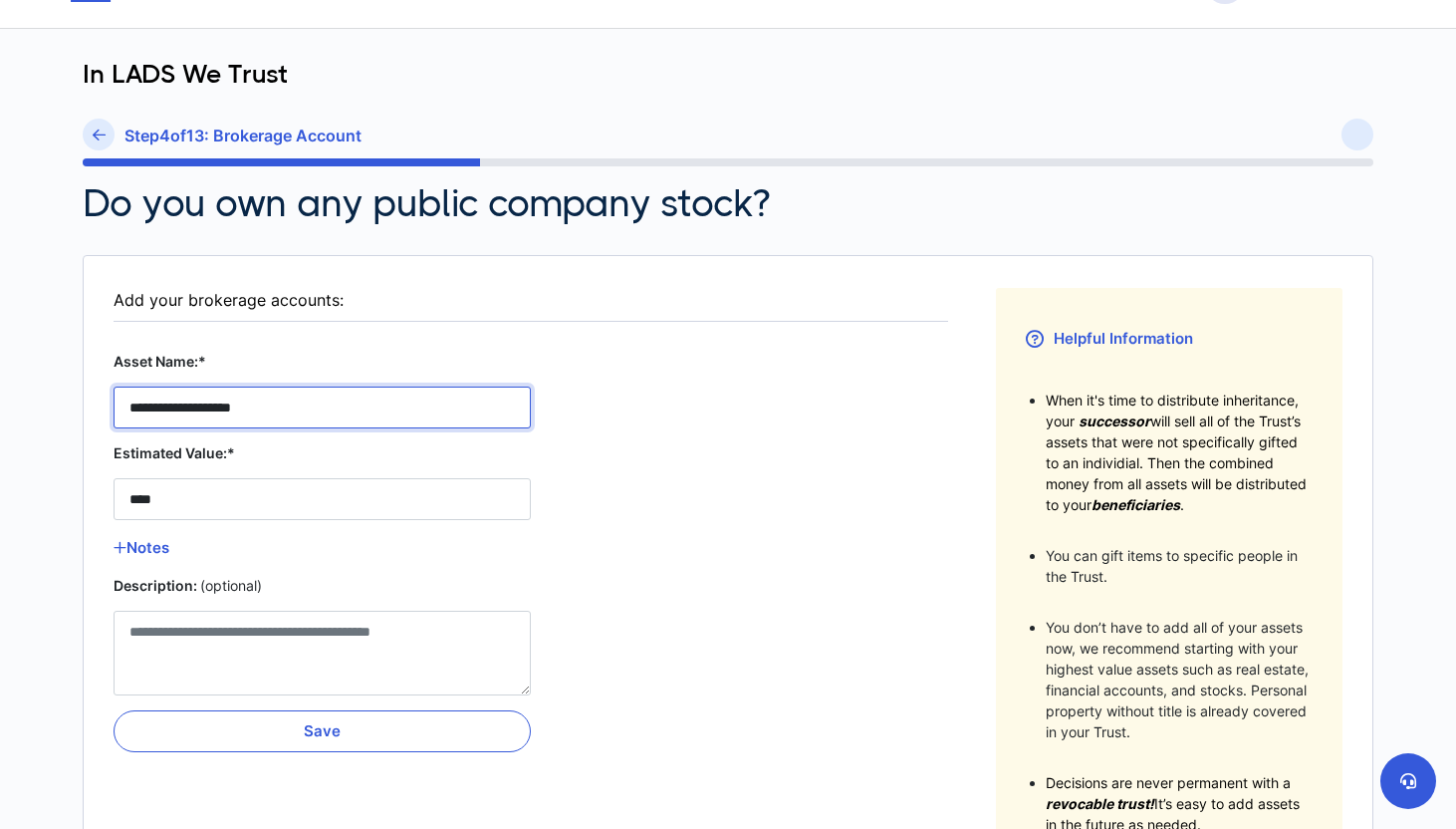 scroll, scrollTop: 143, scrollLeft: 0, axis: vertical 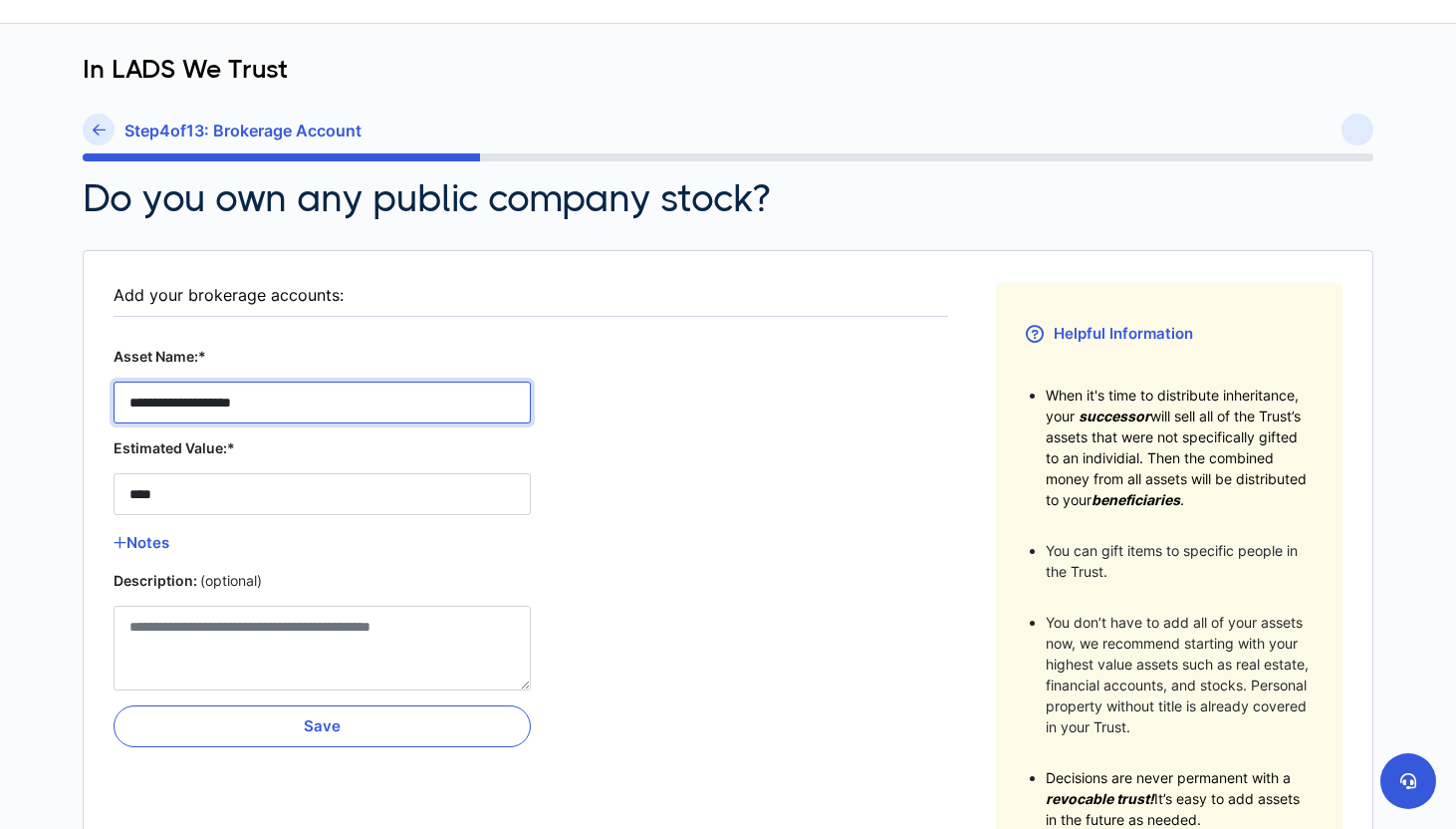 type on "**********" 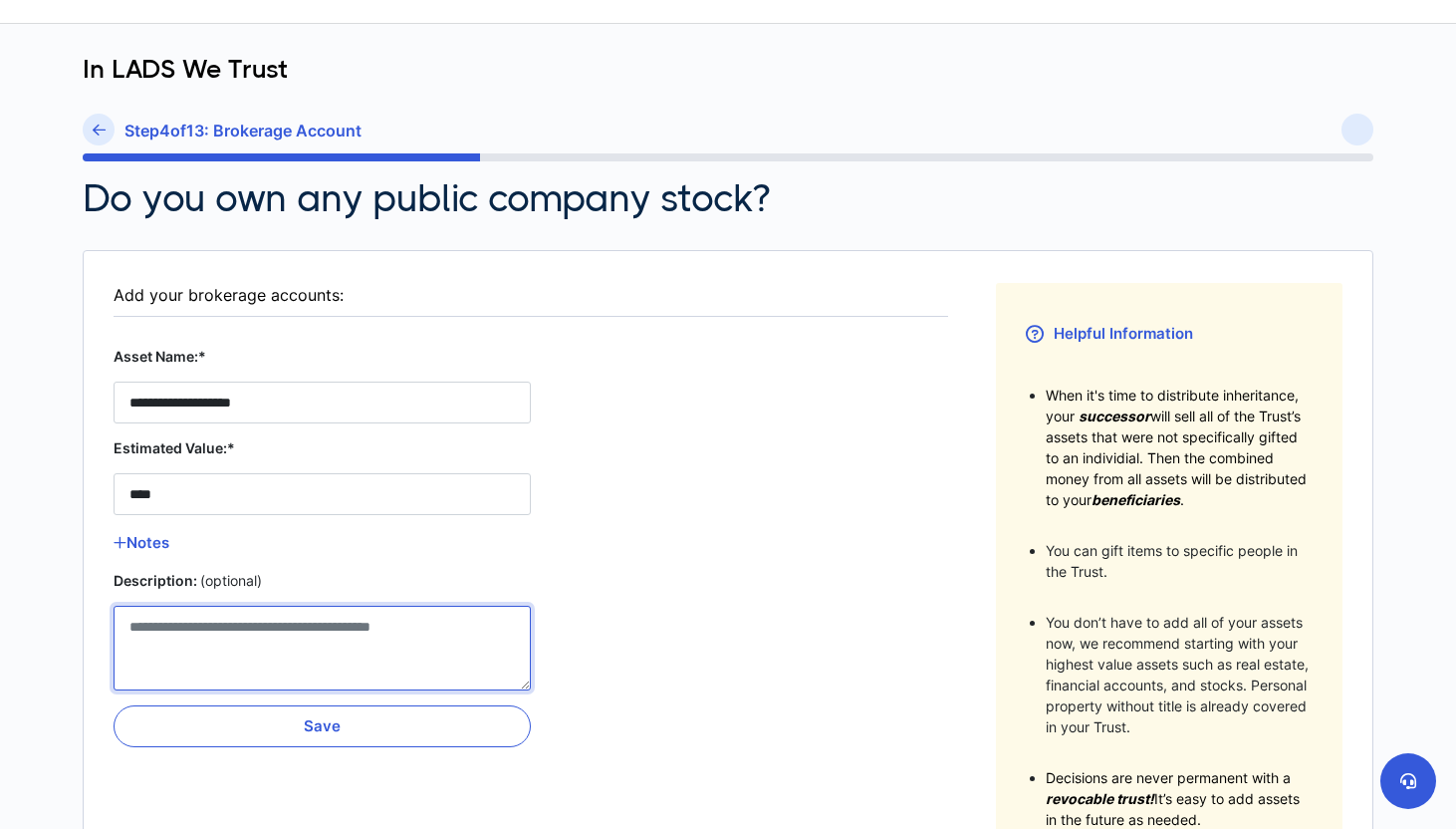 click on "Description:   (optional)" at bounding box center [322, 648] 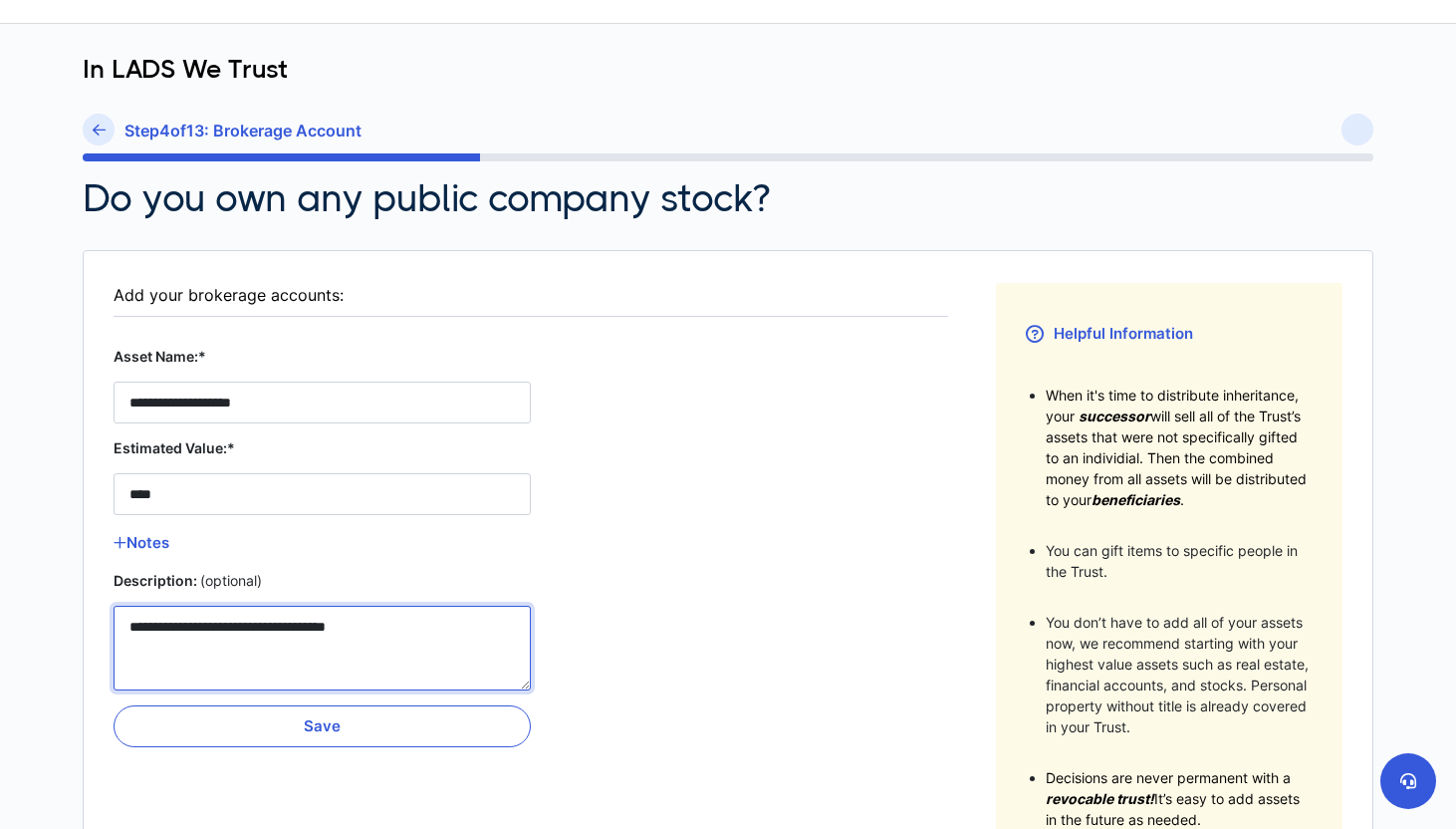 drag, startPoint x: 161, startPoint y: 627, endPoint x: 94, endPoint y: 627, distance: 67 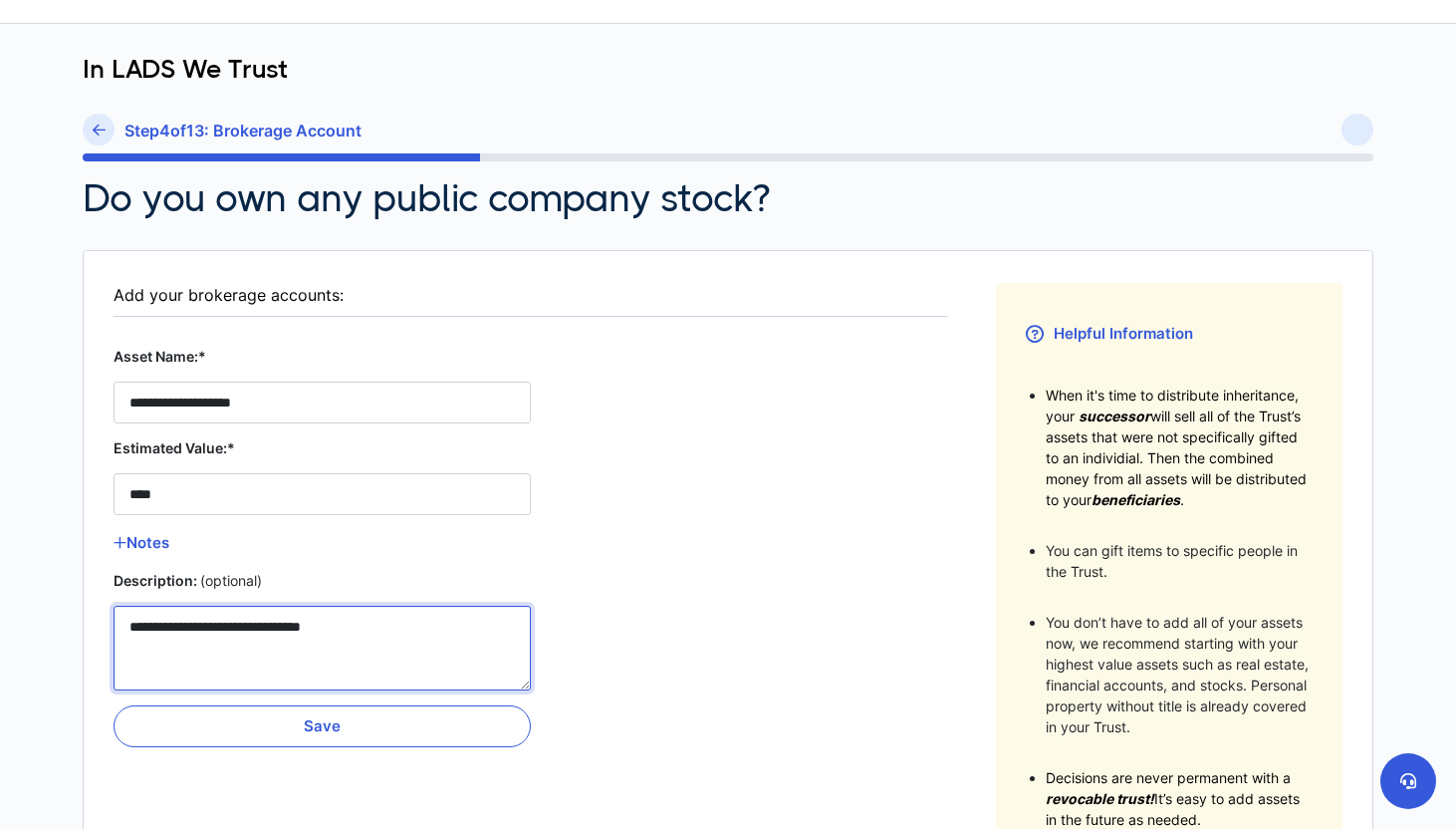 click on "**********" at bounding box center (322, 648) 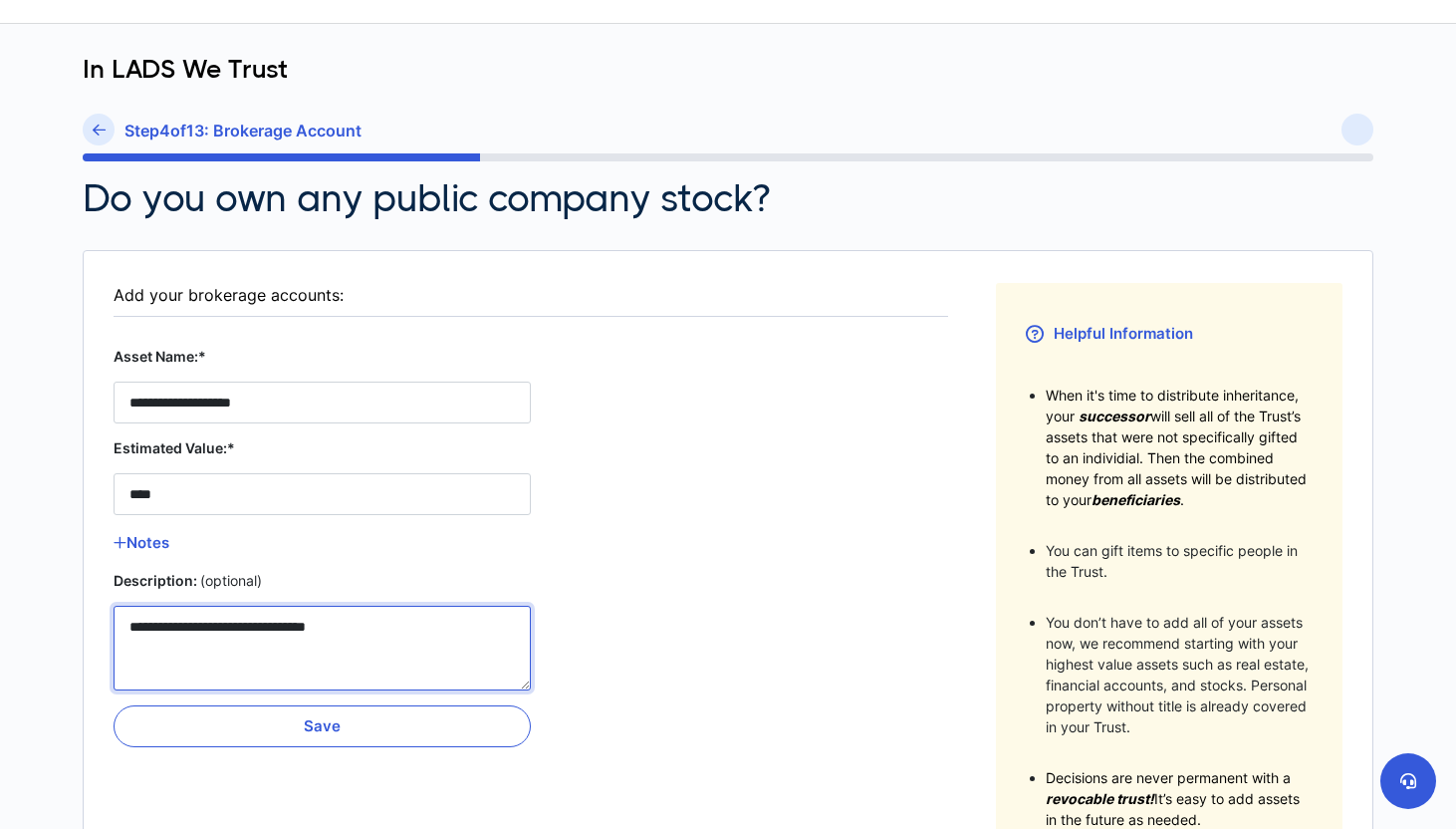paste on "**********" 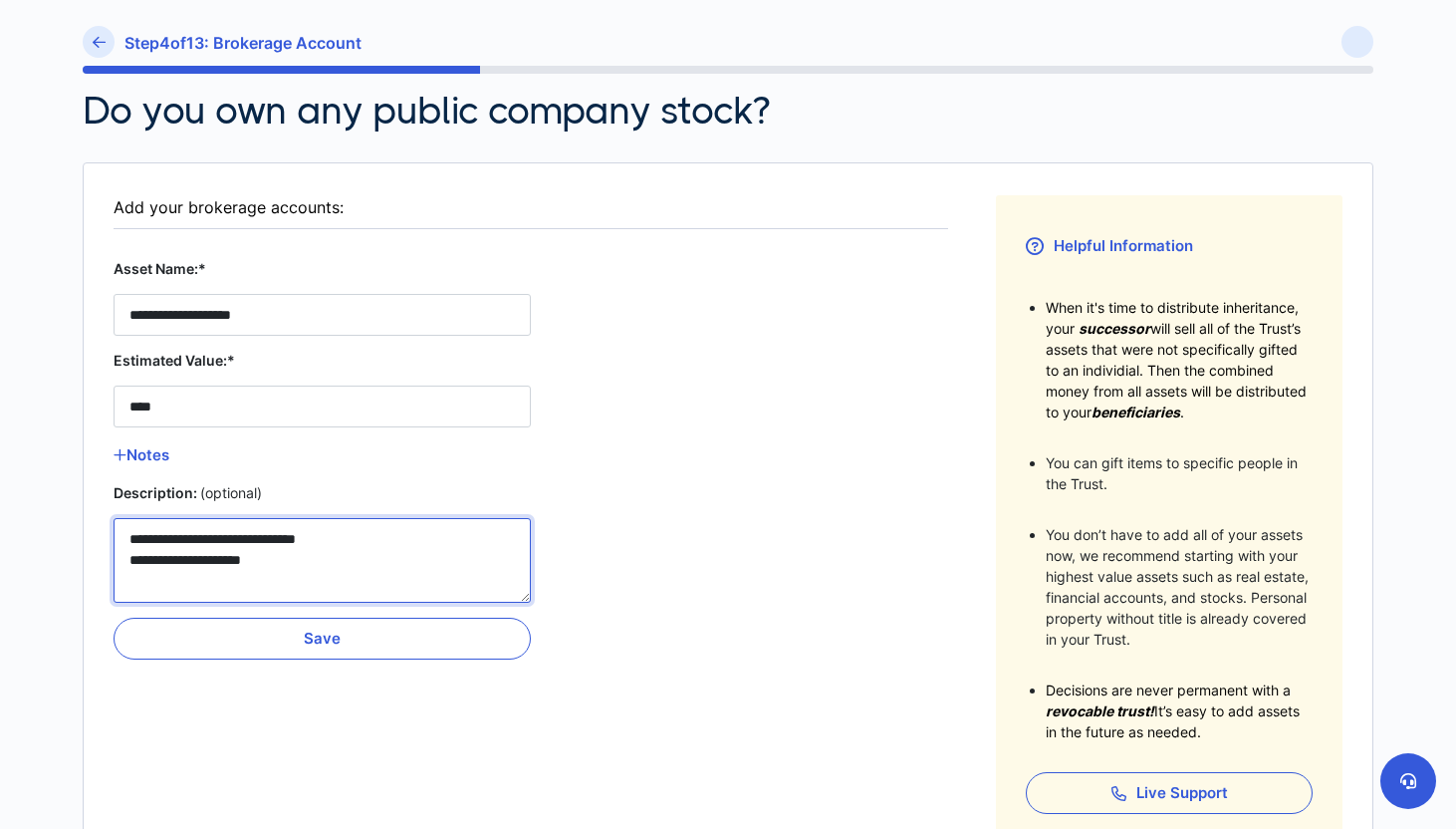 scroll, scrollTop: 232, scrollLeft: 0, axis: vertical 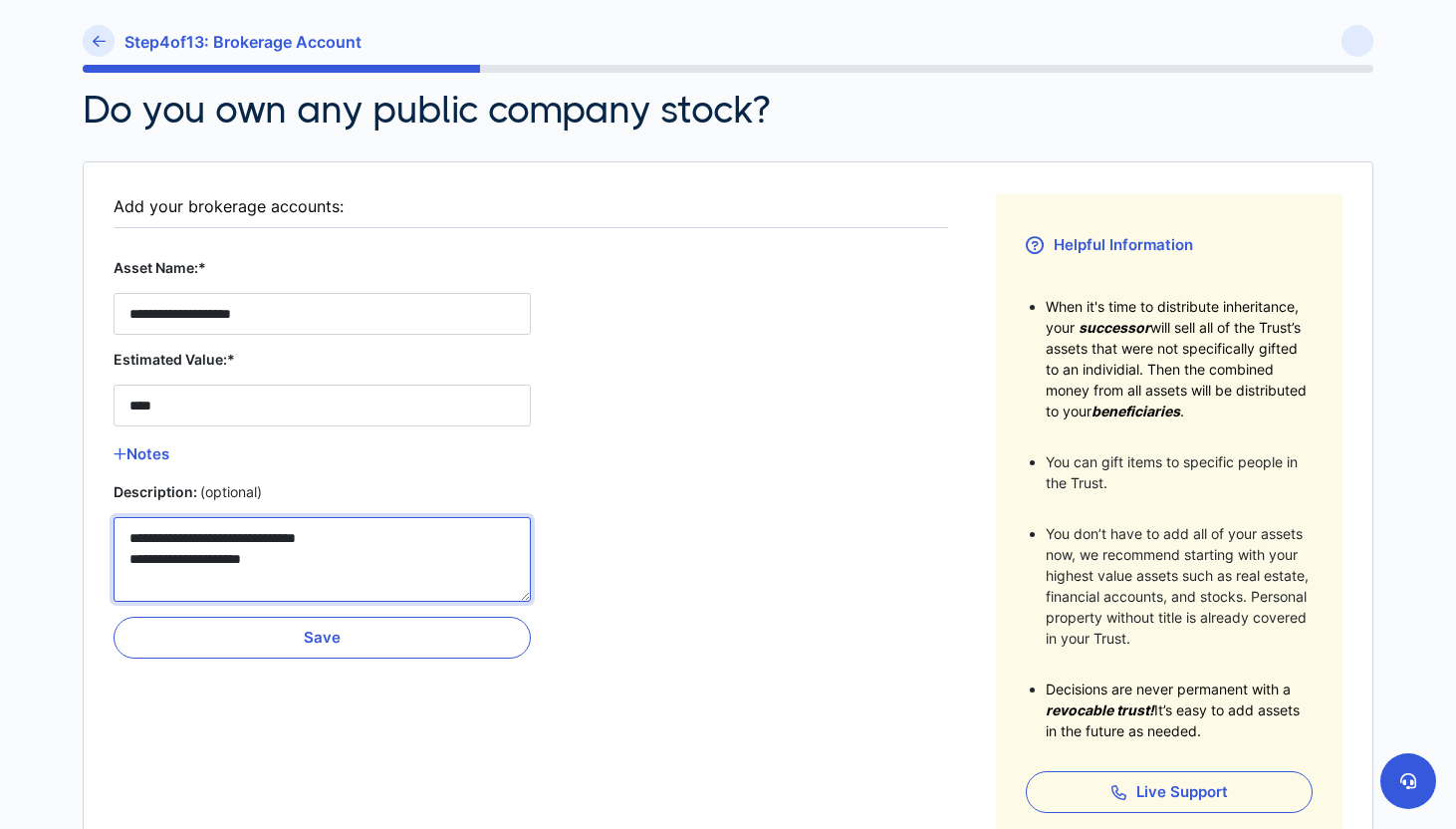 type on "**********" 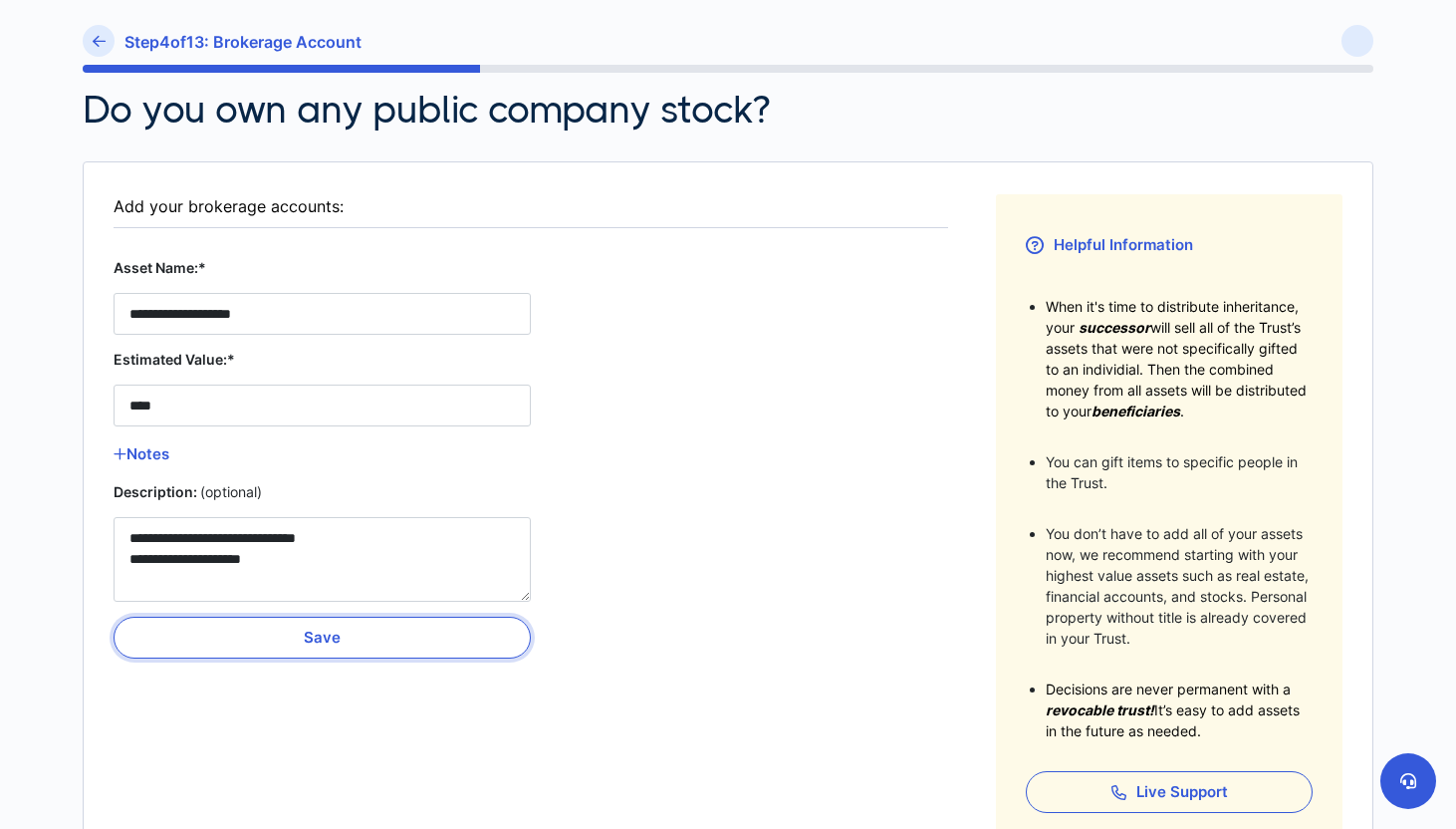click on "Save" at bounding box center [322, 638] 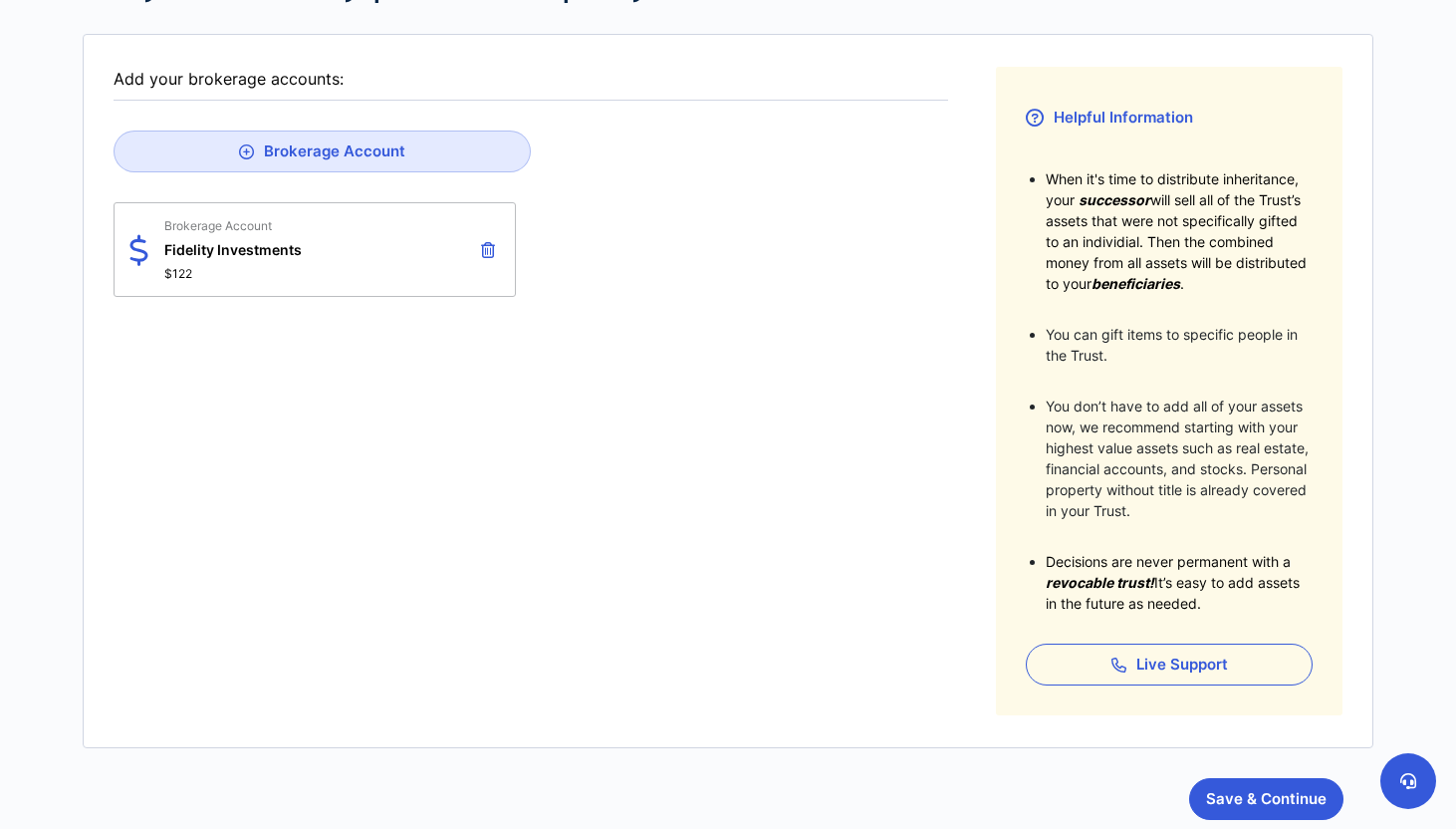 scroll, scrollTop: 496, scrollLeft: 0, axis: vertical 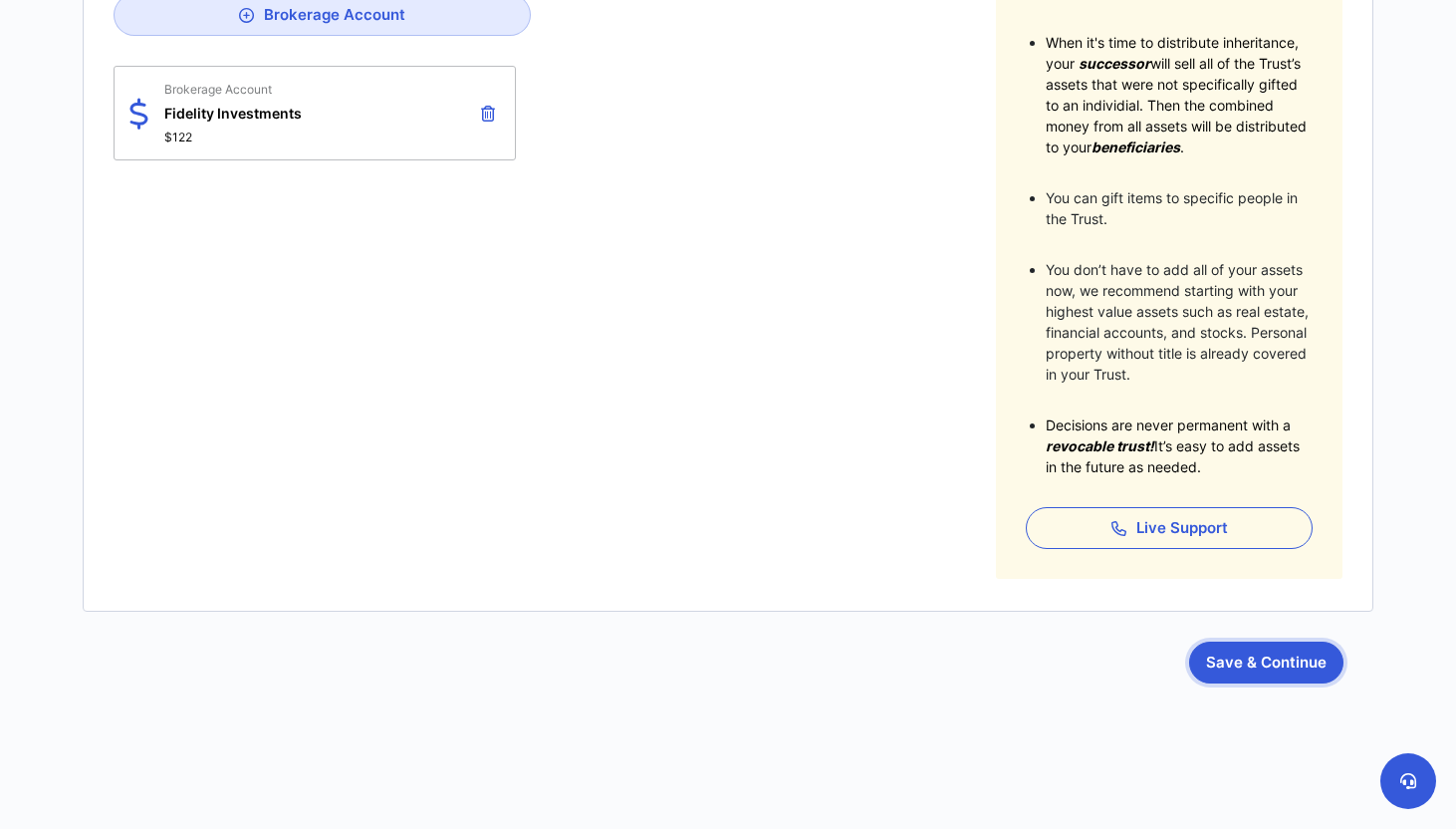 click on "Save & Continue" at bounding box center (1266, 663) 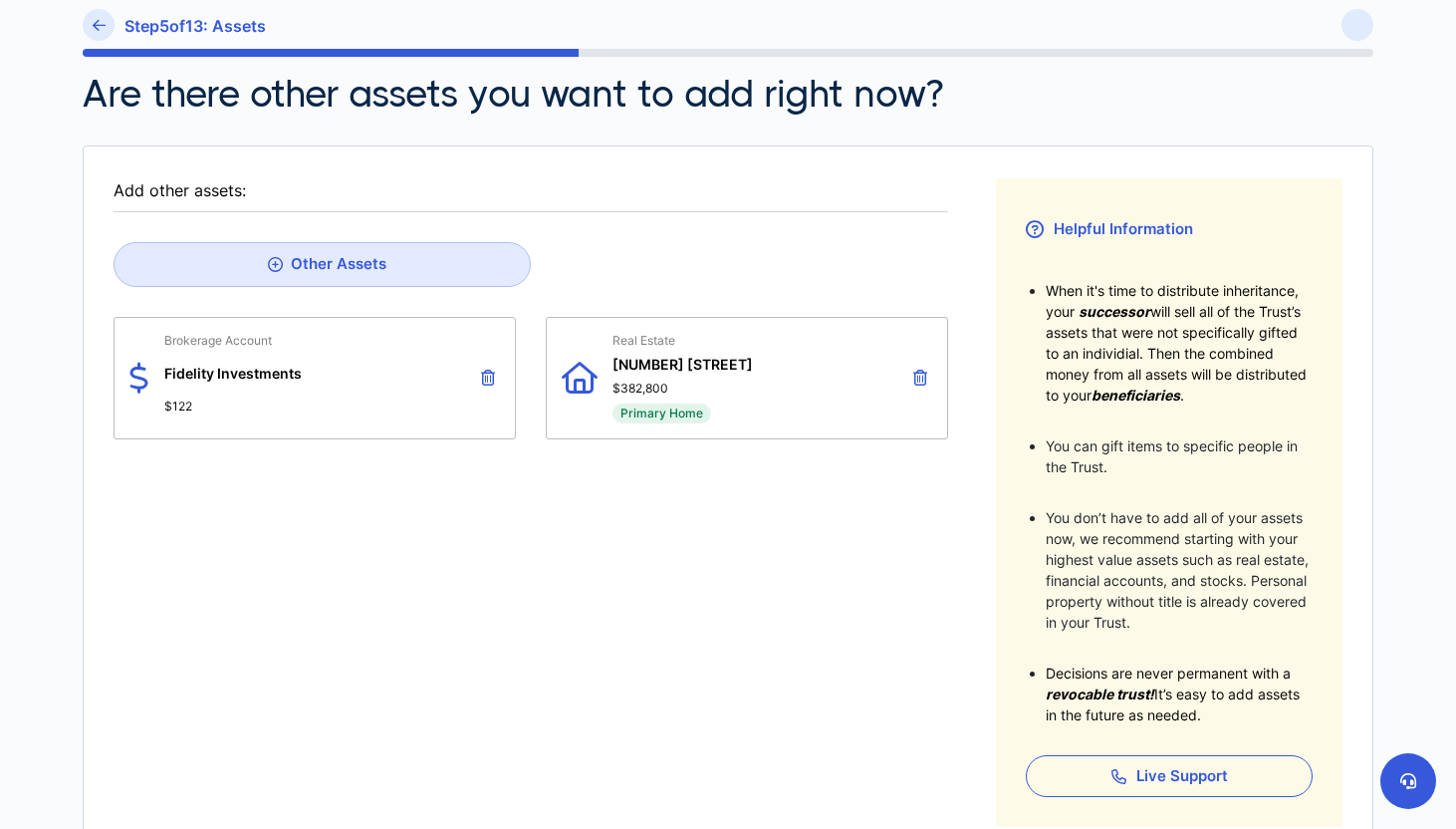 scroll, scrollTop: 0, scrollLeft: 0, axis: both 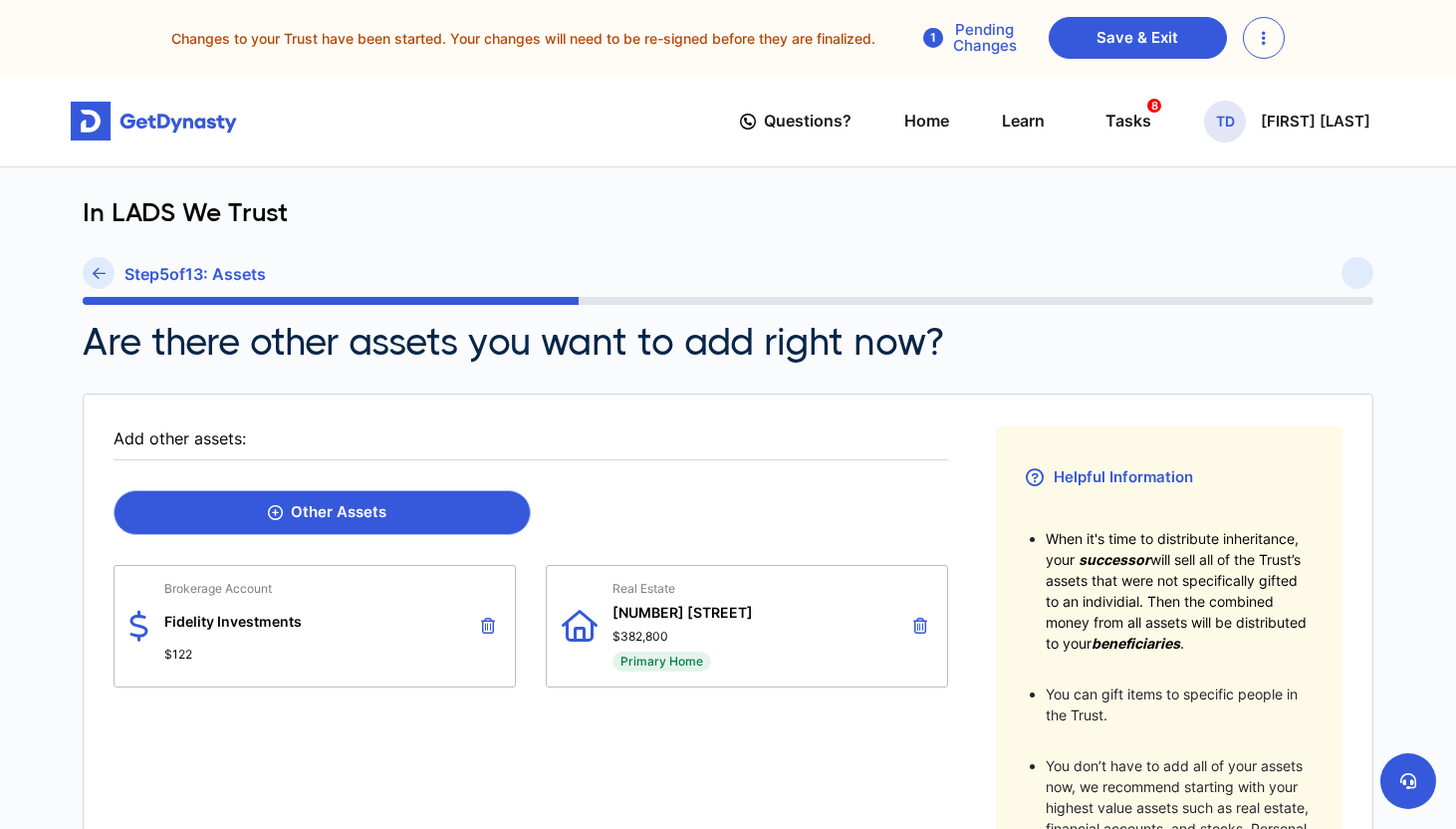 click on "Other Assets" at bounding box center [322, 512] 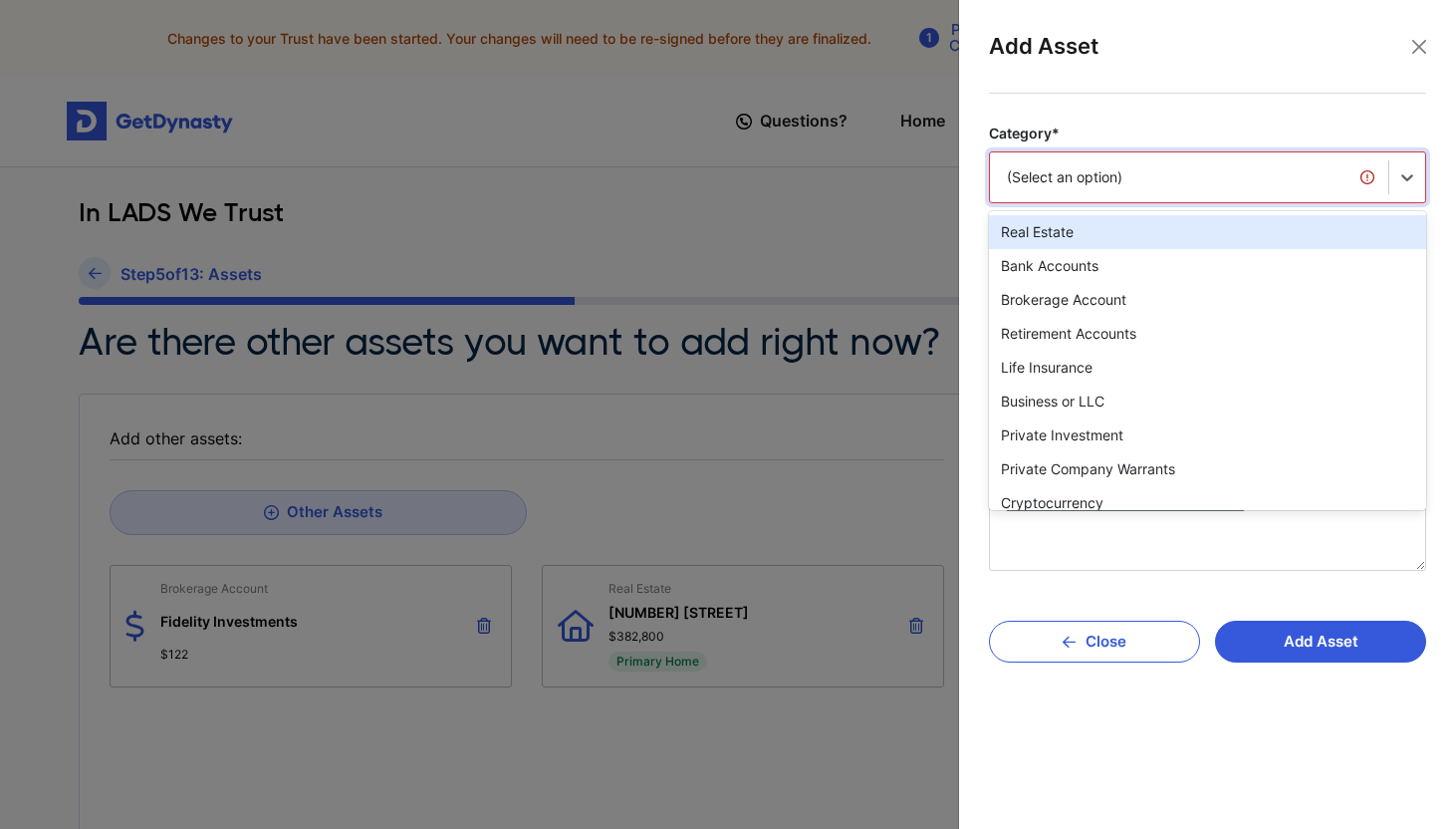 click on "(Select an option)" at bounding box center (1189, 177) 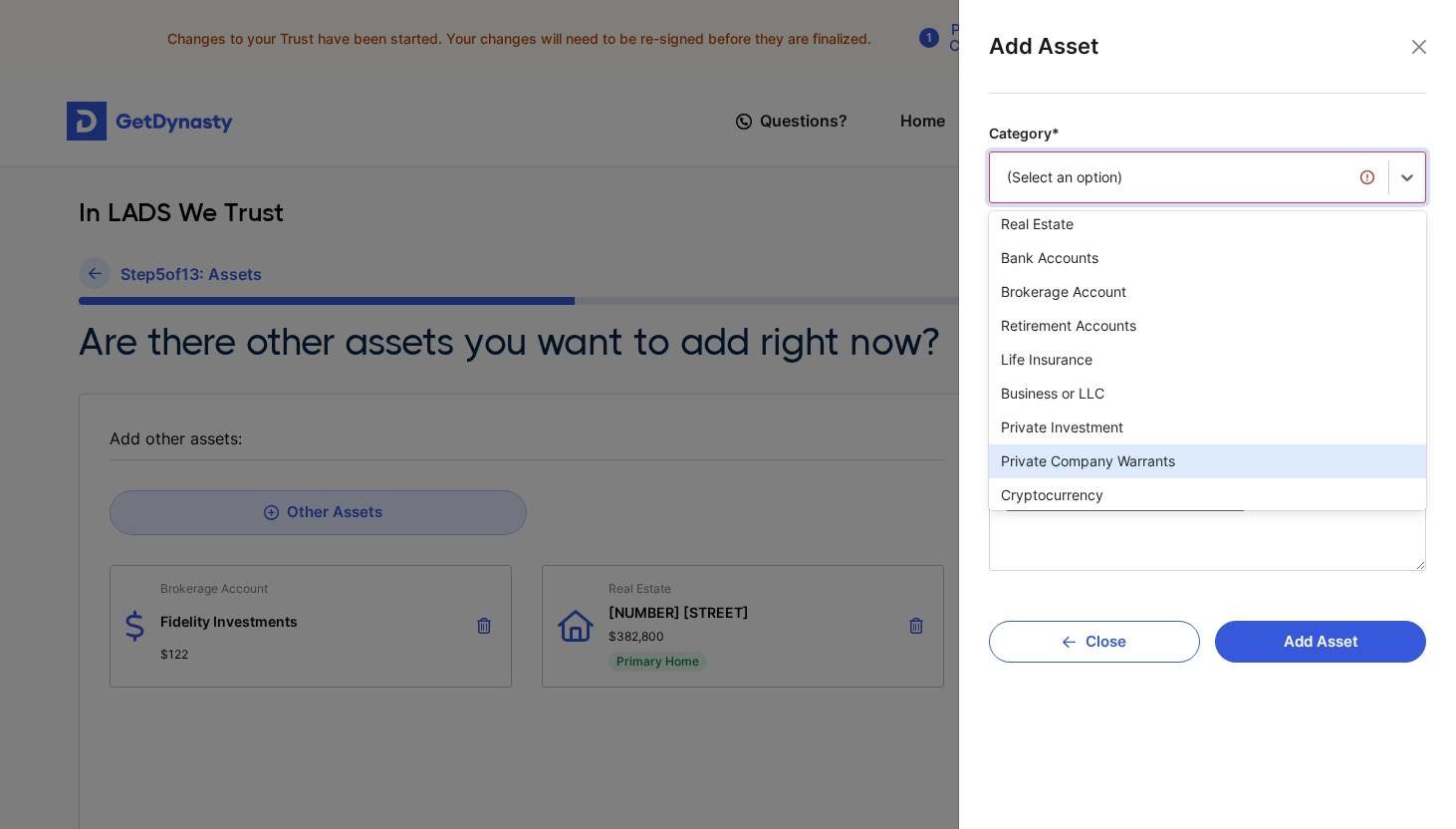 scroll, scrollTop: 7, scrollLeft: 0, axis: vertical 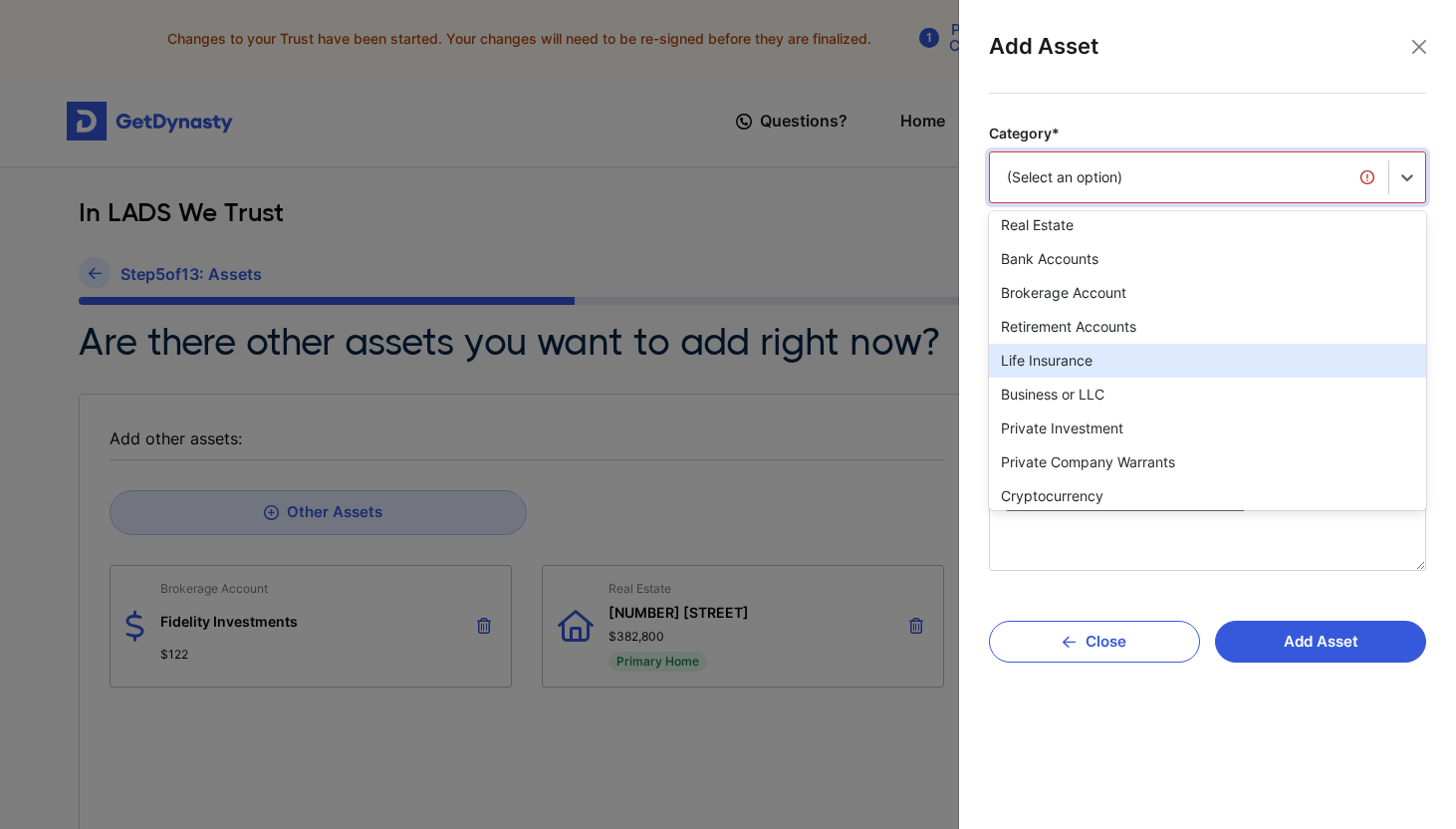 click on "Life Insurance" at bounding box center [1207, 361] 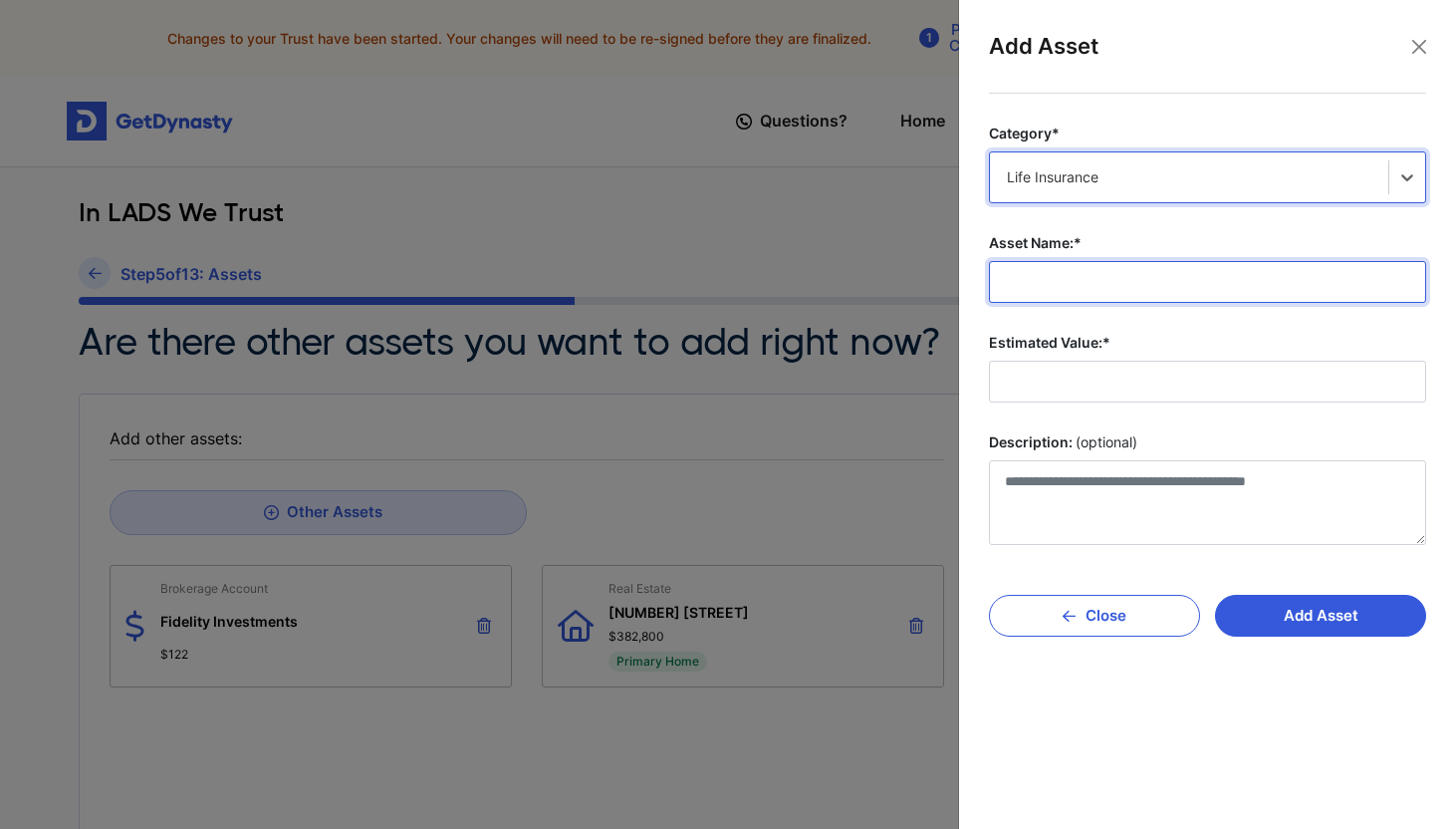 click on "Asset Name:*" at bounding box center [1207, 282] 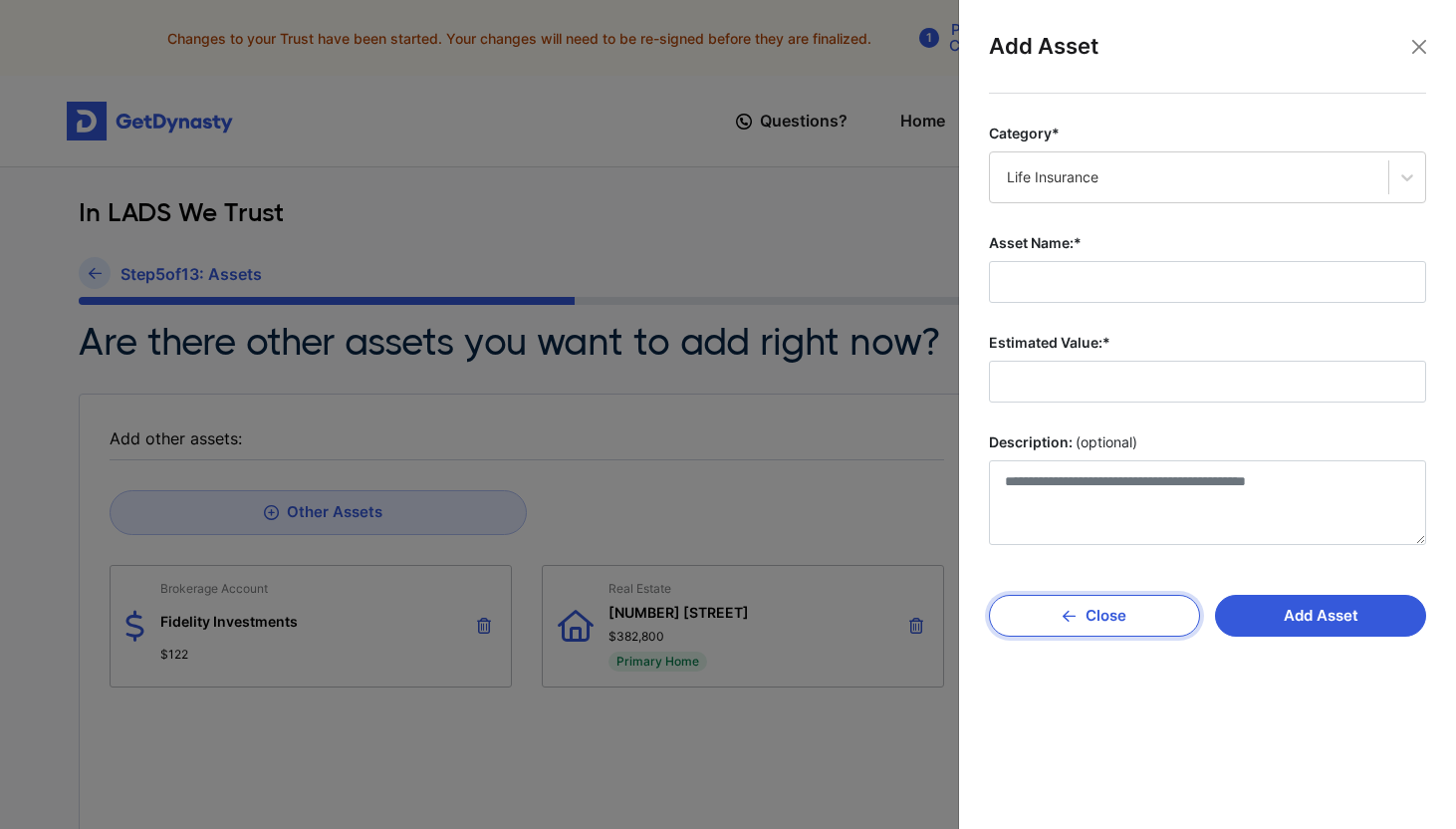click on "Close" at bounding box center (1094, 616) 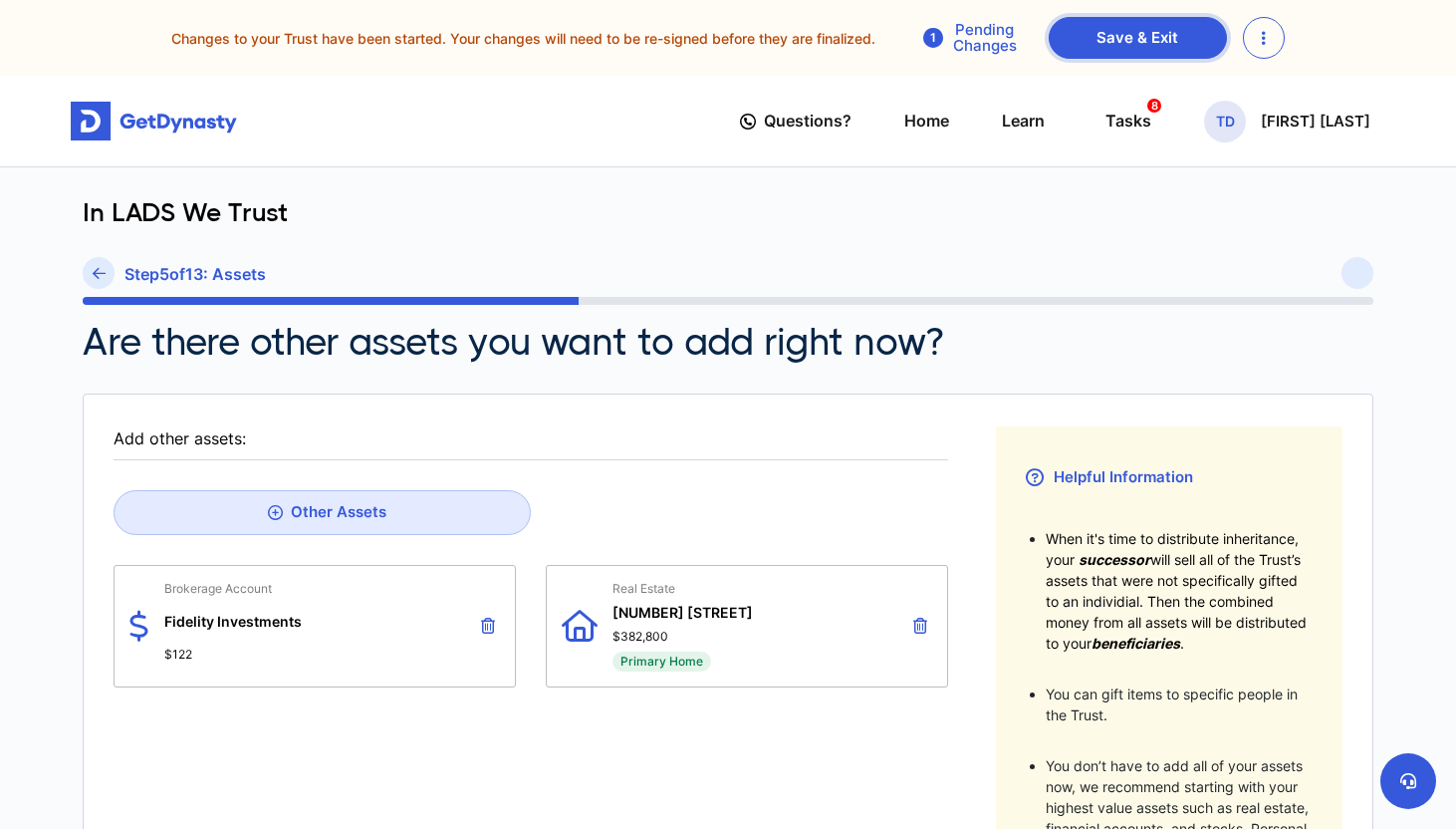 click on "Save & Exit" at bounding box center [1137, 38] 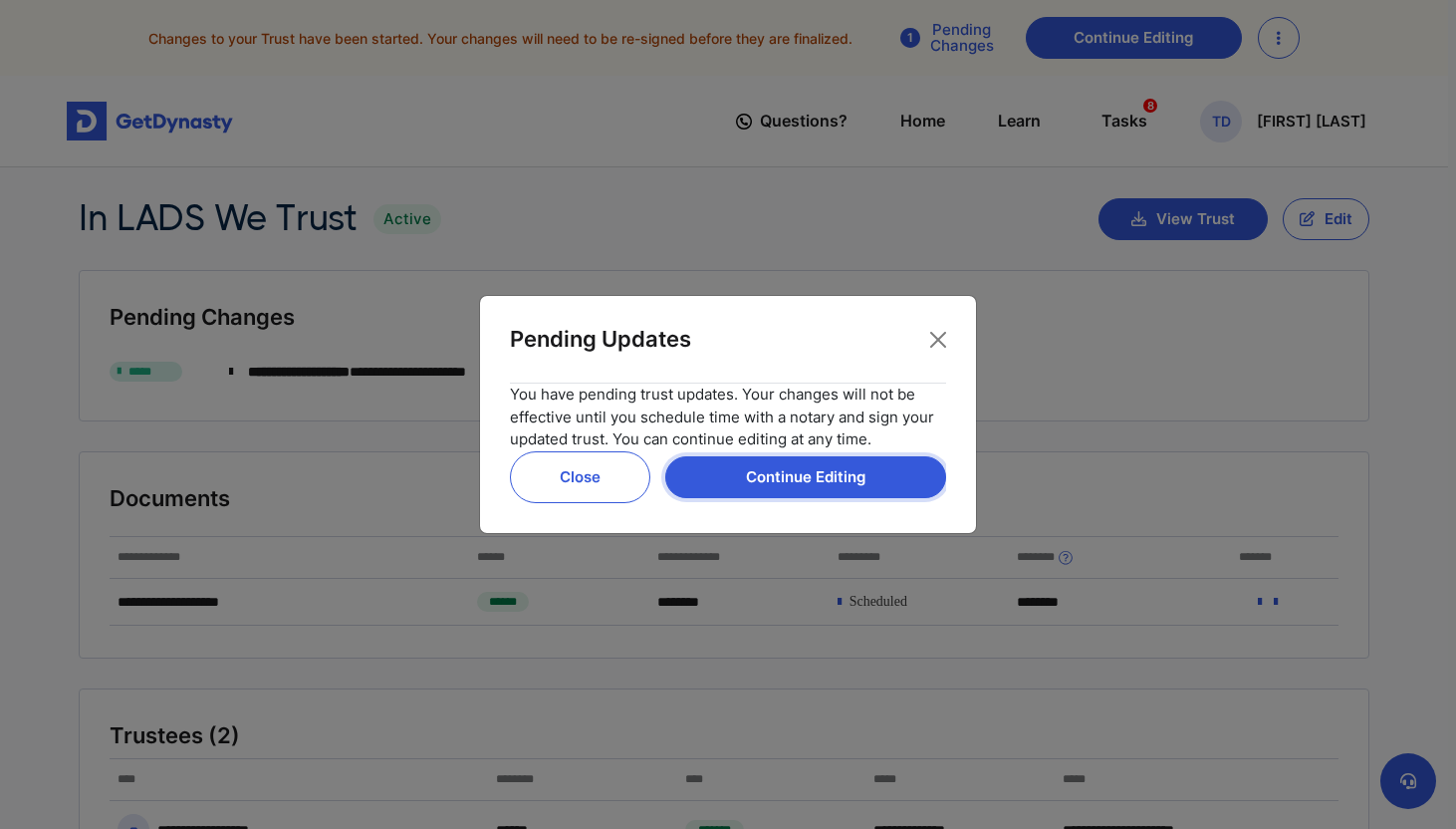 click on "Continue Editing" at bounding box center [806, 477] 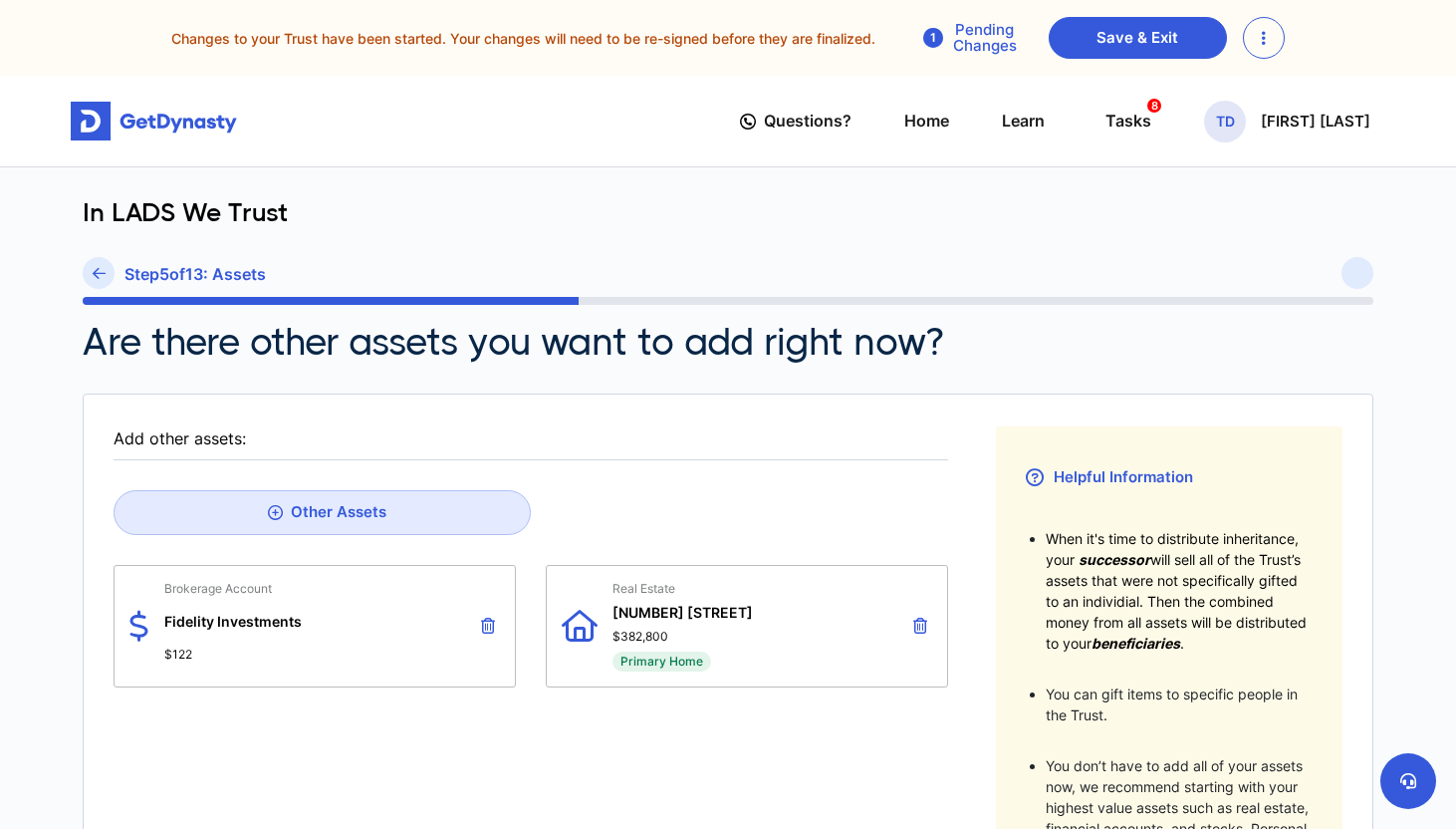 scroll, scrollTop: 496, scrollLeft: 0, axis: vertical 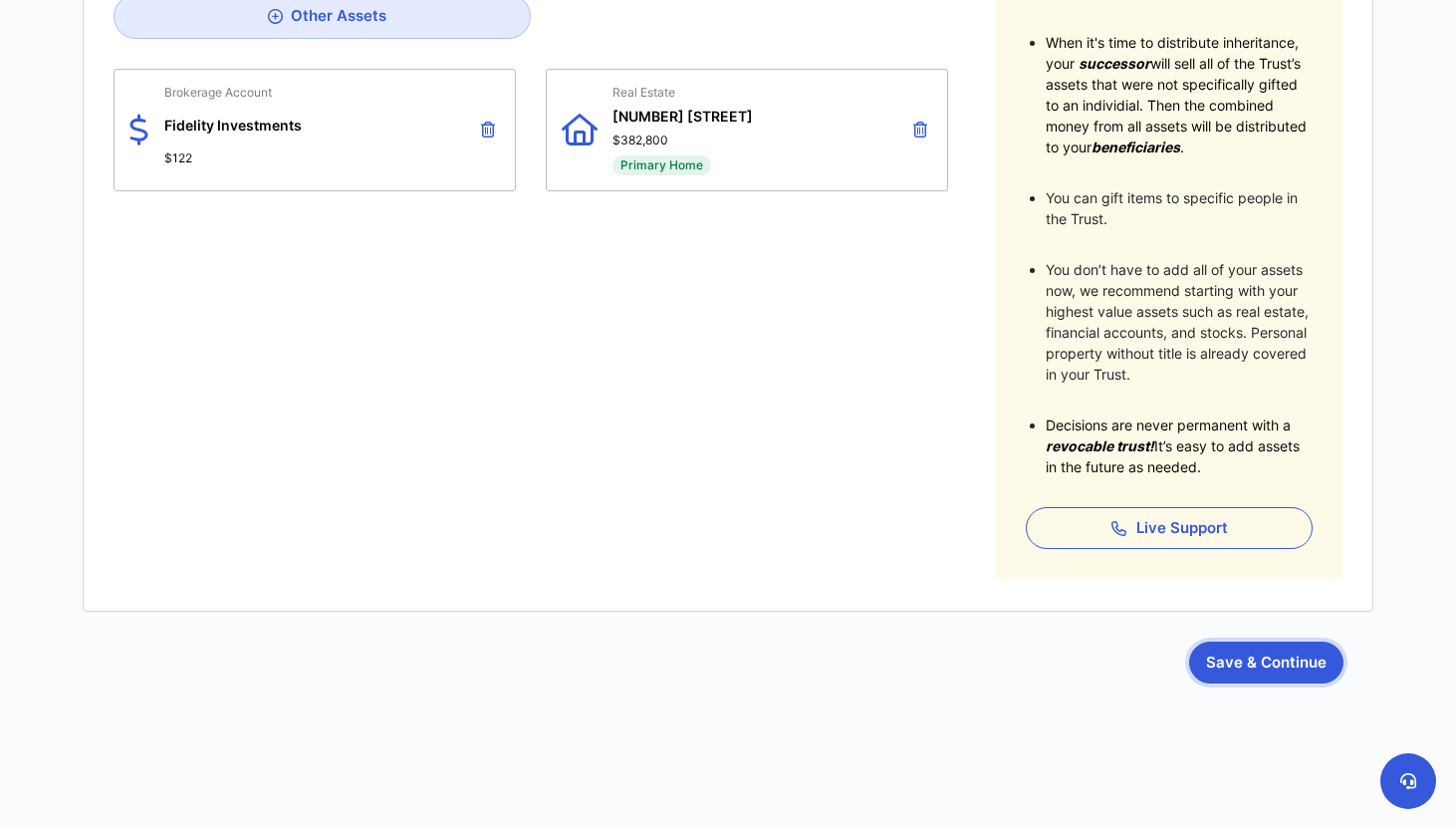click on "Save & Continue" at bounding box center (1266, 663) 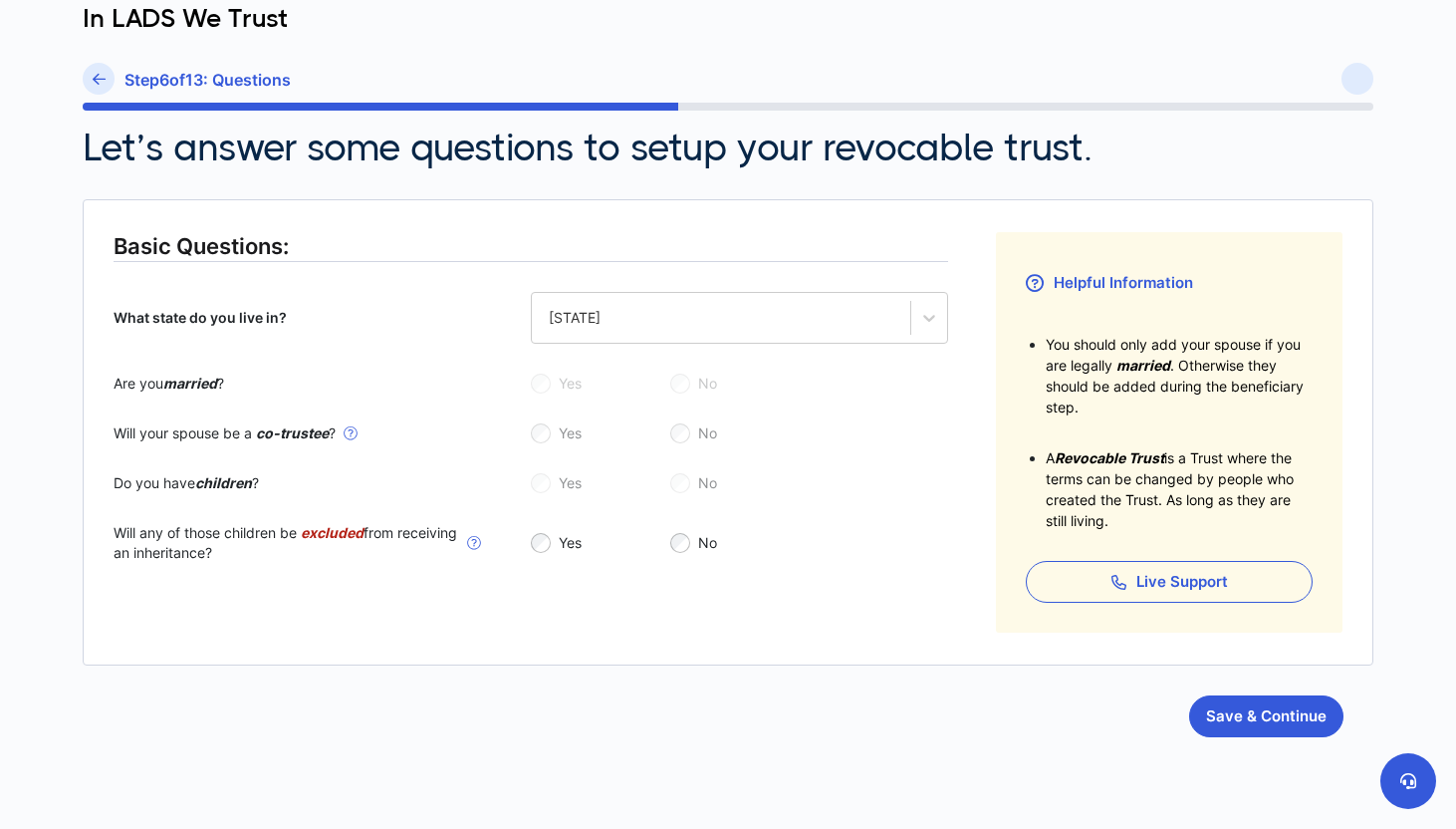 scroll, scrollTop: 248, scrollLeft: 0, axis: vertical 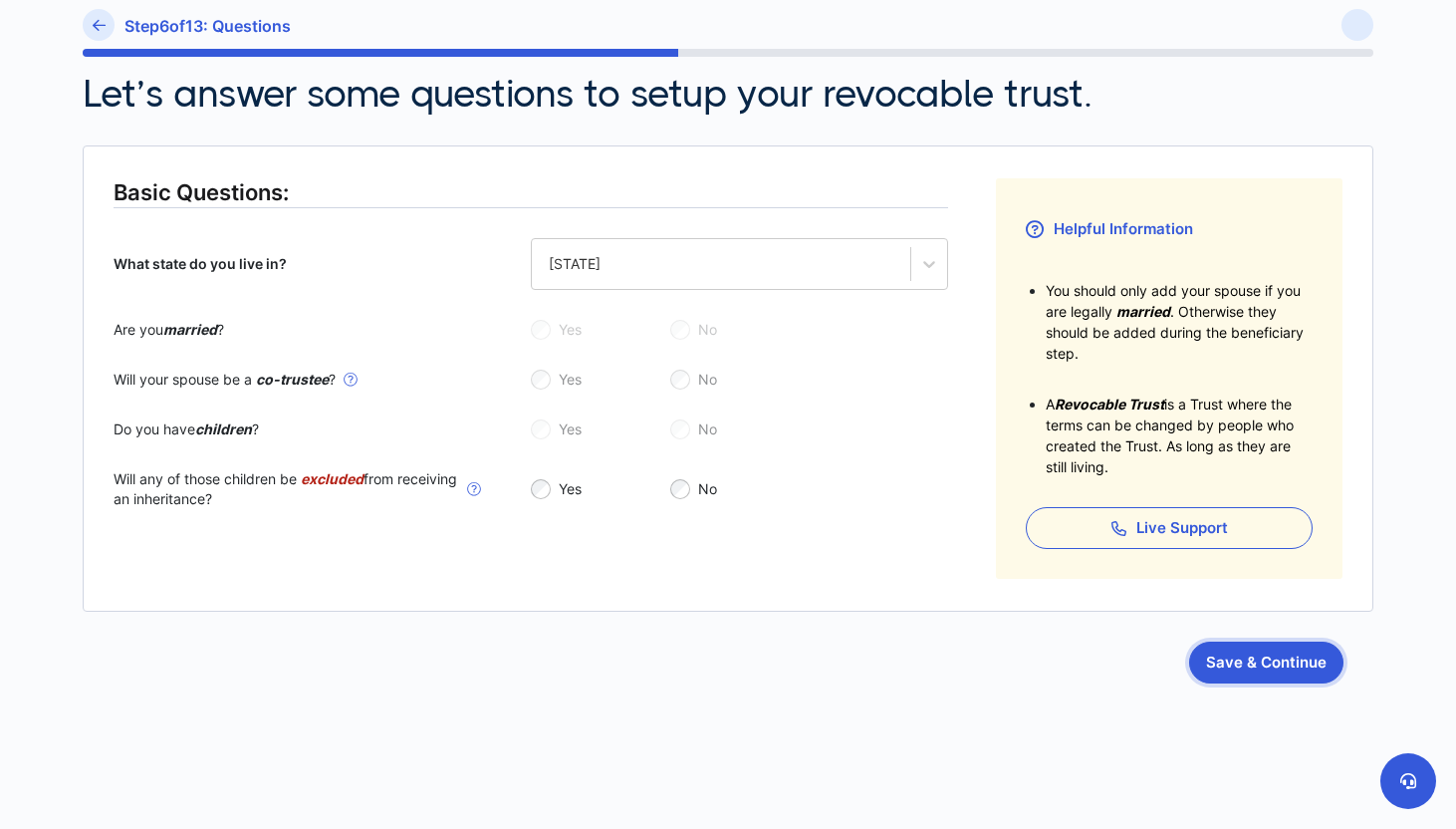 click on "Save & Continue" at bounding box center [1266, 663] 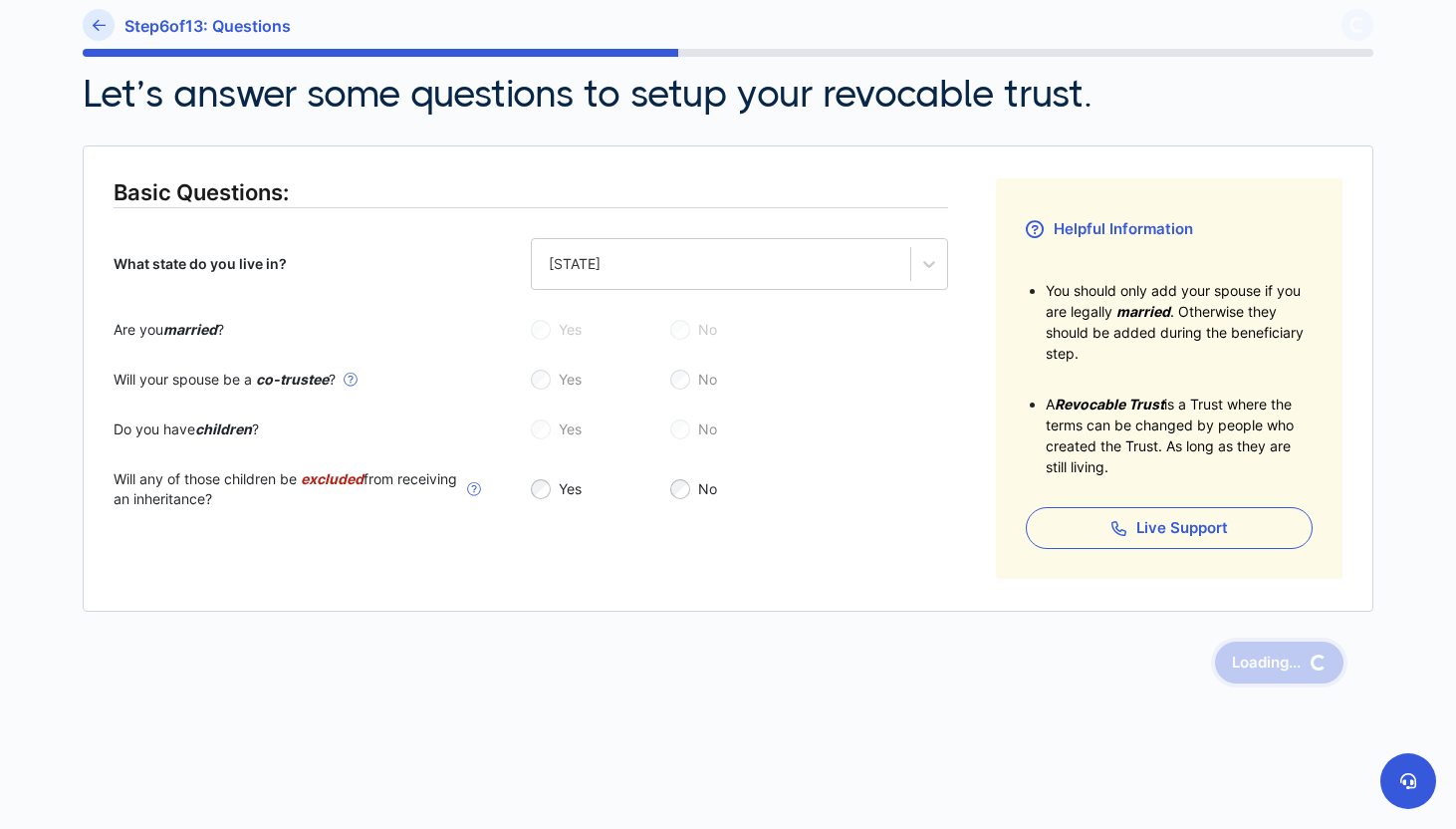 scroll, scrollTop: 0, scrollLeft: 0, axis: both 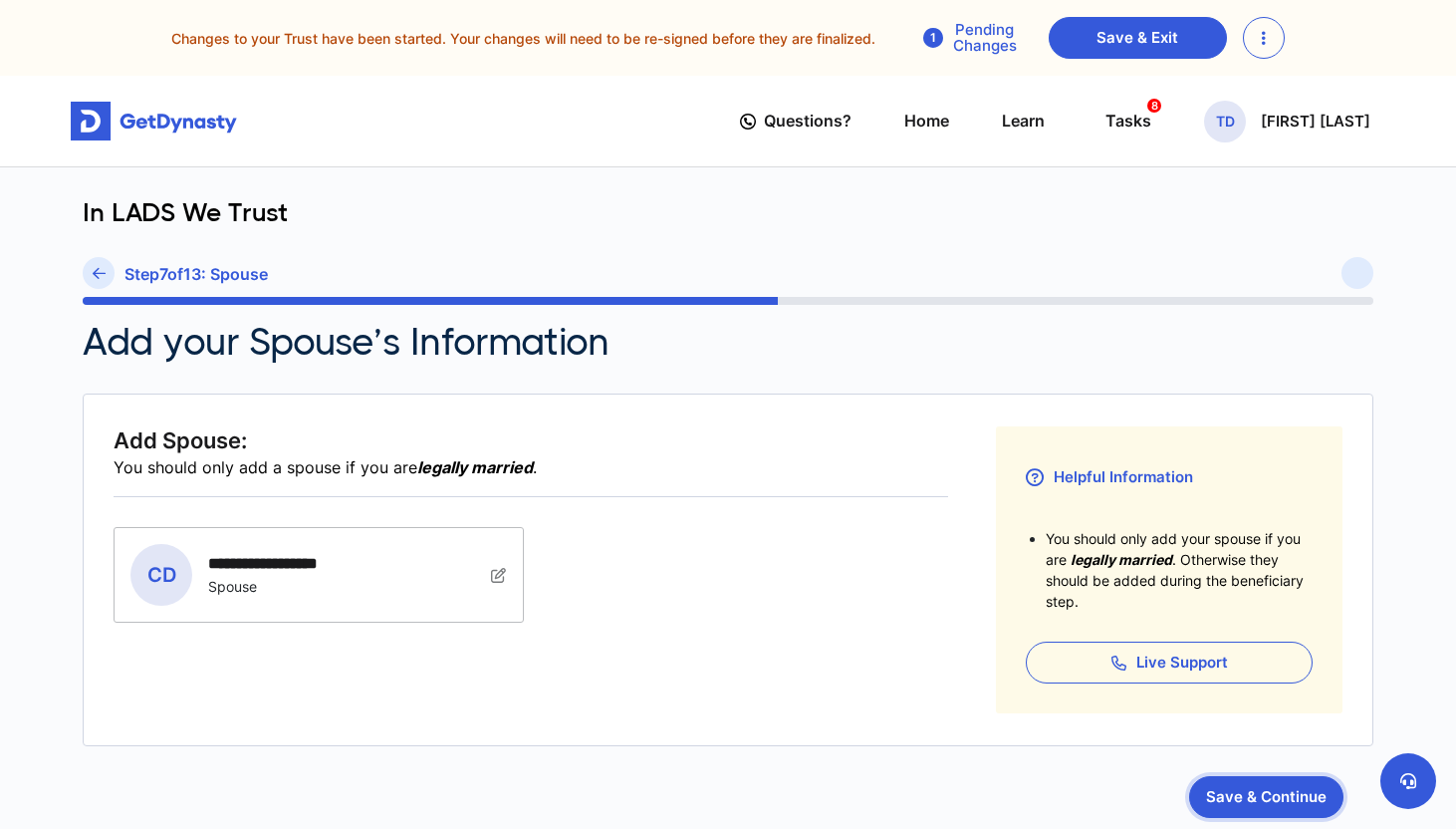 click on "Save & Continue" at bounding box center [1266, 797] 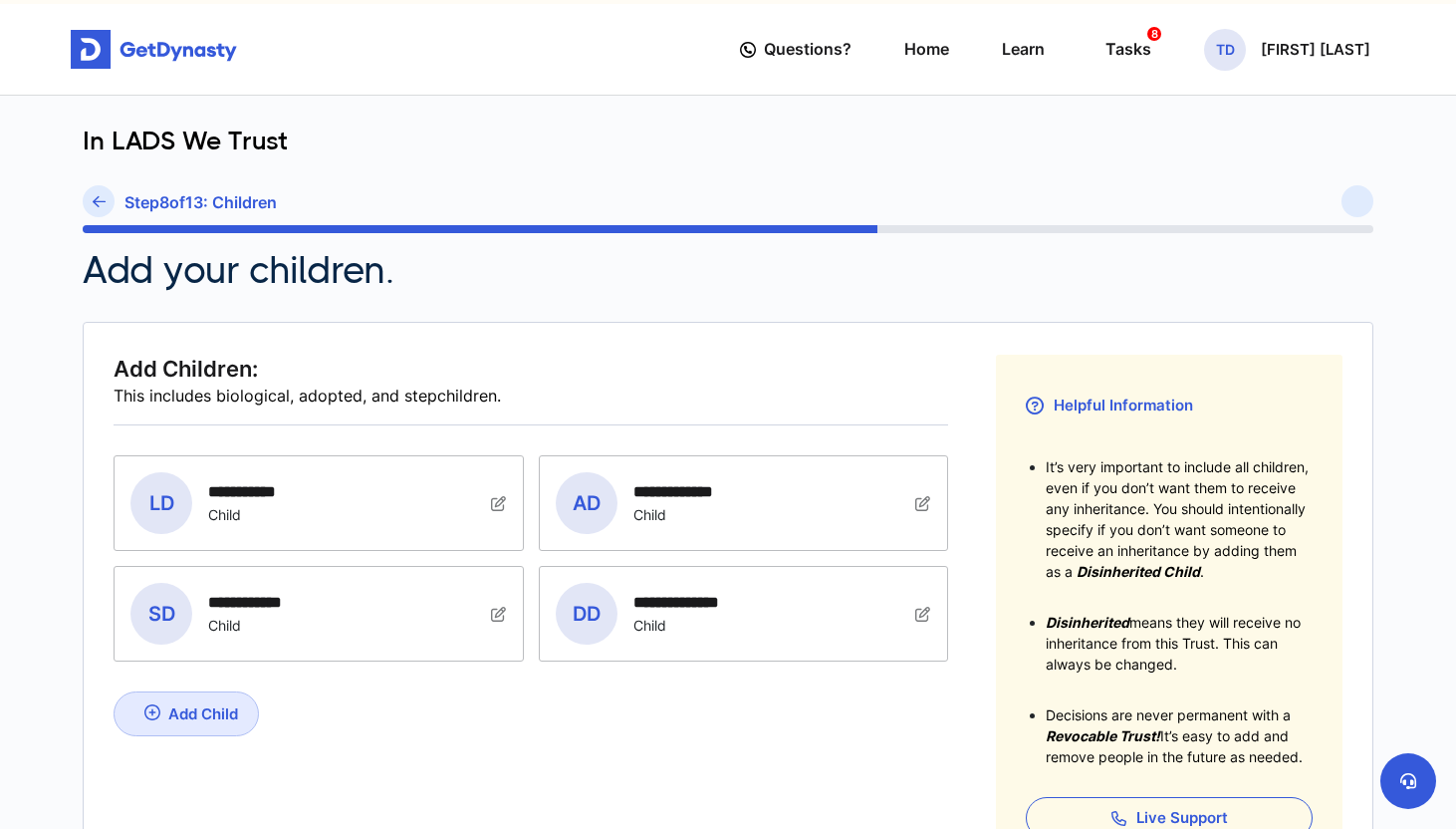 scroll, scrollTop: 208, scrollLeft: 0, axis: vertical 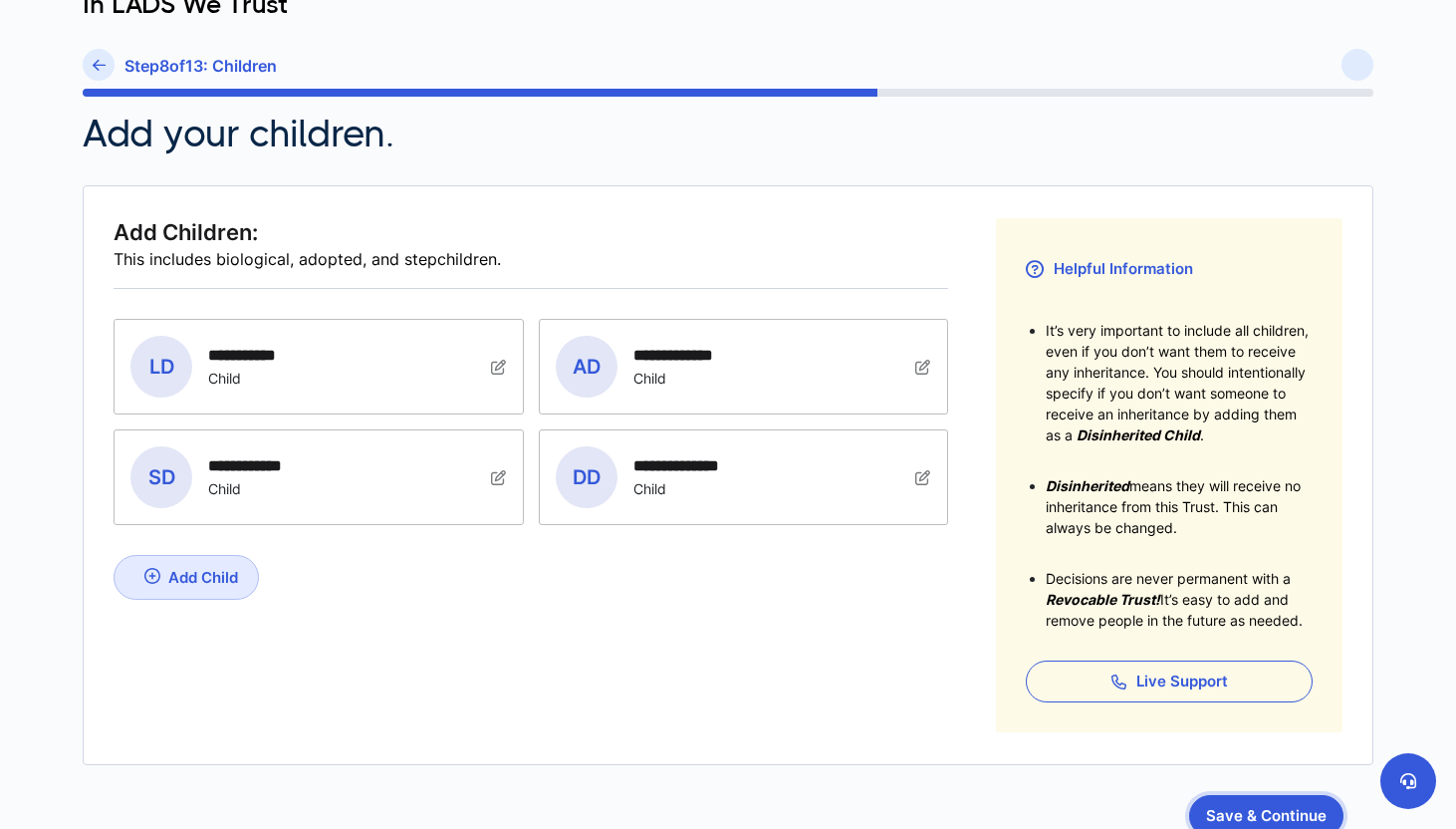 click on "Save & Continue" at bounding box center [1266, 816] 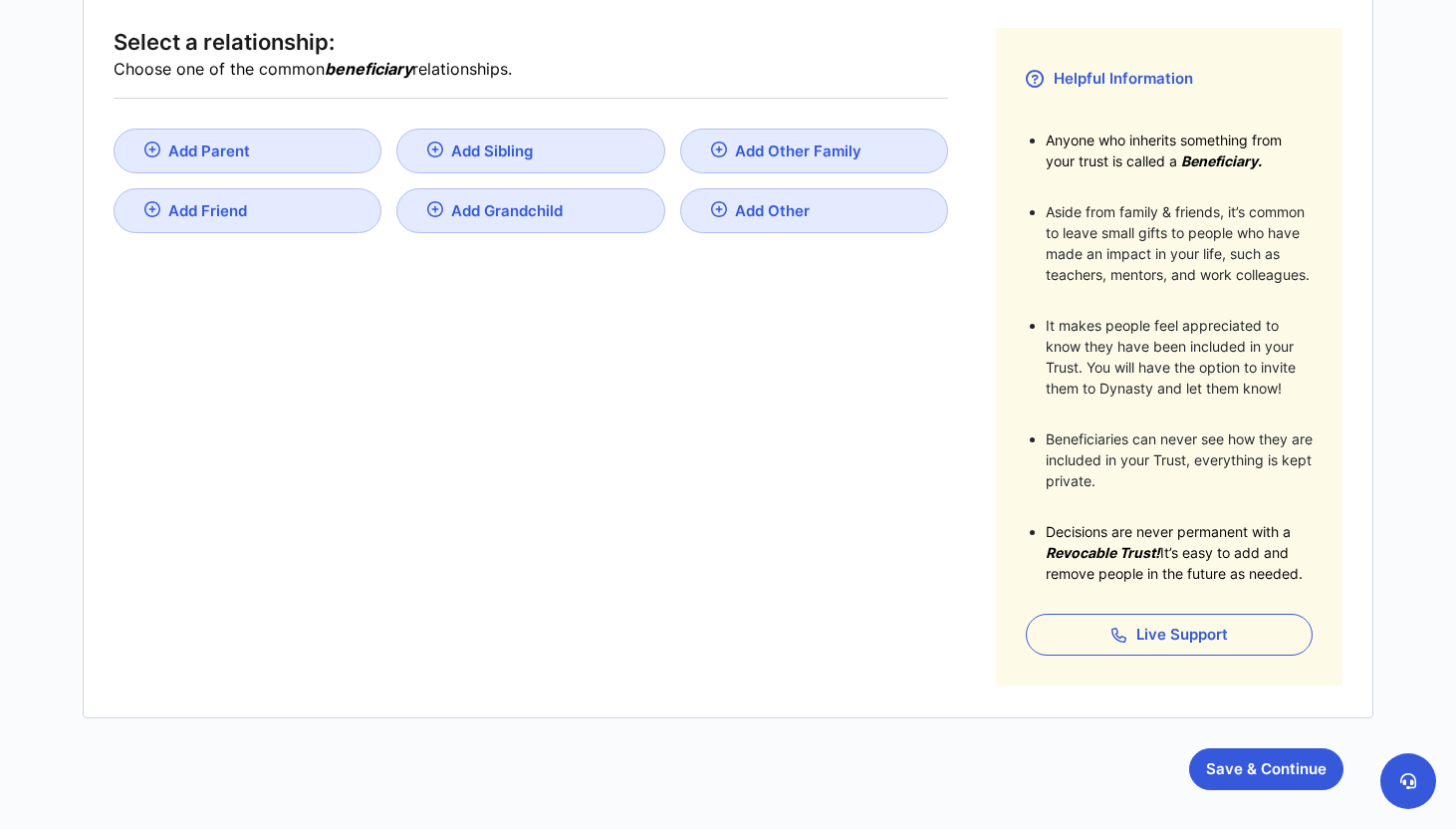 scroll, scrollTop: 505, scrollLeft: 0, axis: vertical 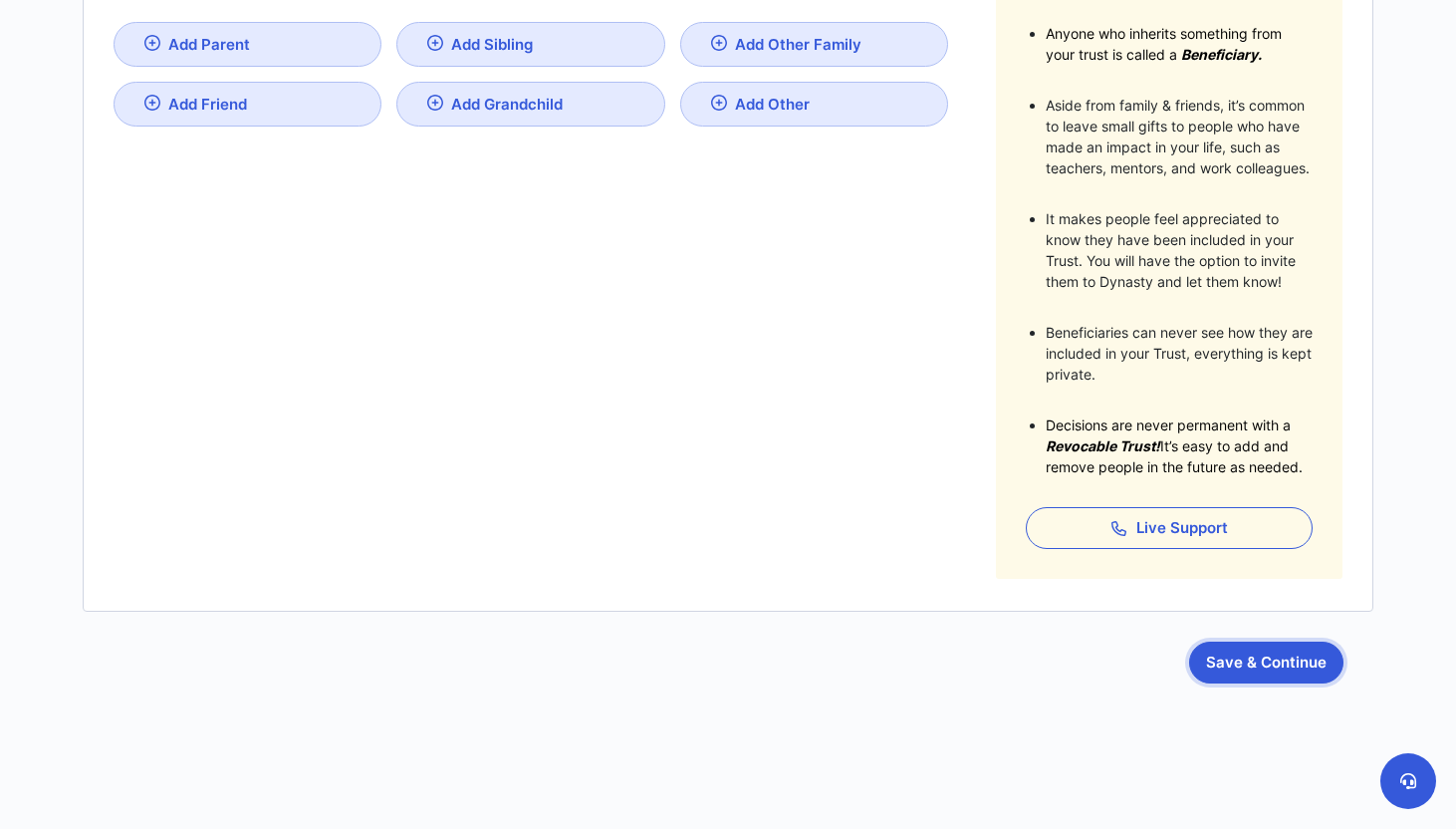 click on "Save & Continue" at bounding box center [1266, 663] 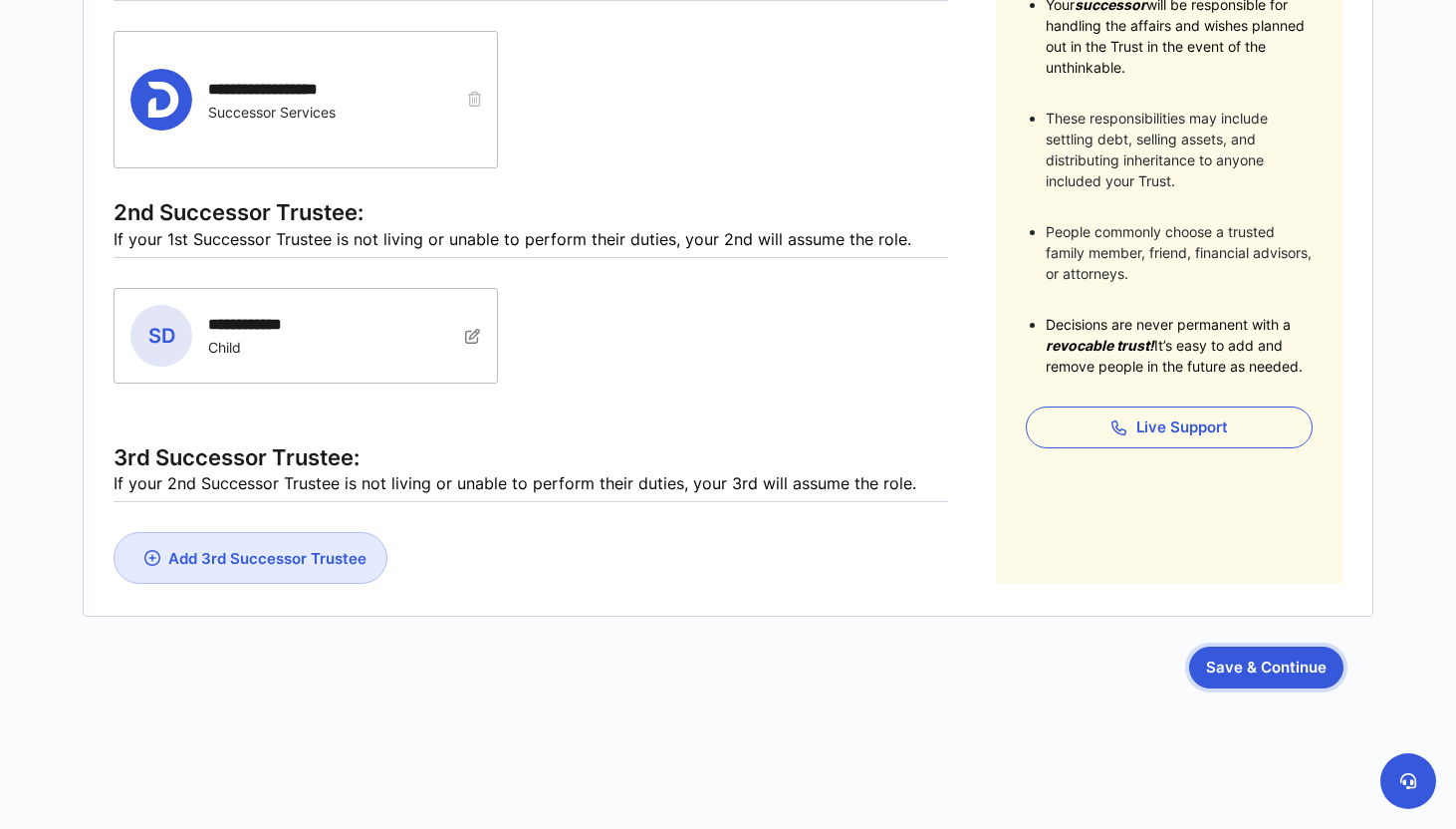 scroll, scrollTop: 538, scrollLeft: 0, axis: vertical 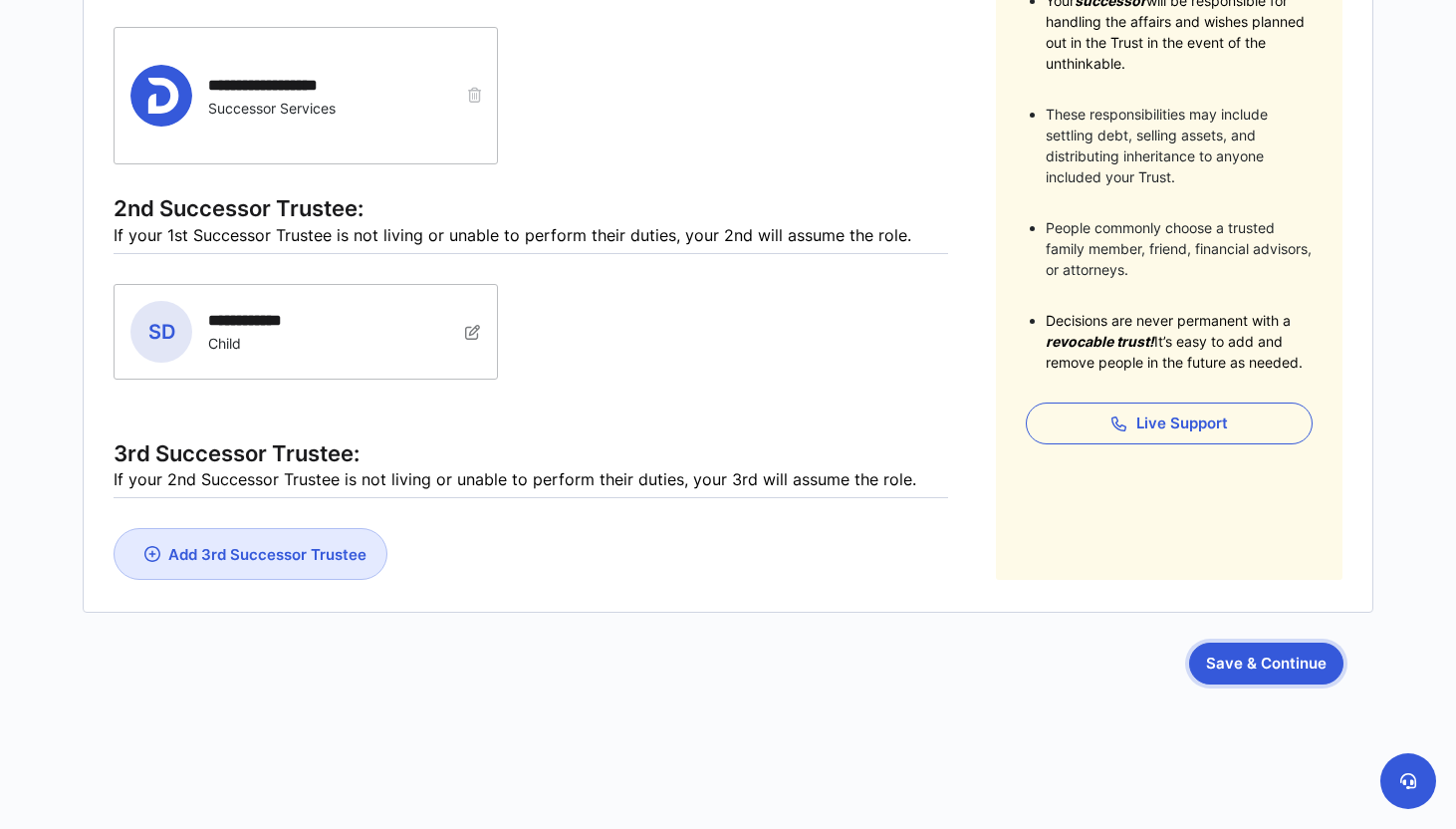 click on "Save & Continue" at bounding box center (1266, 664) 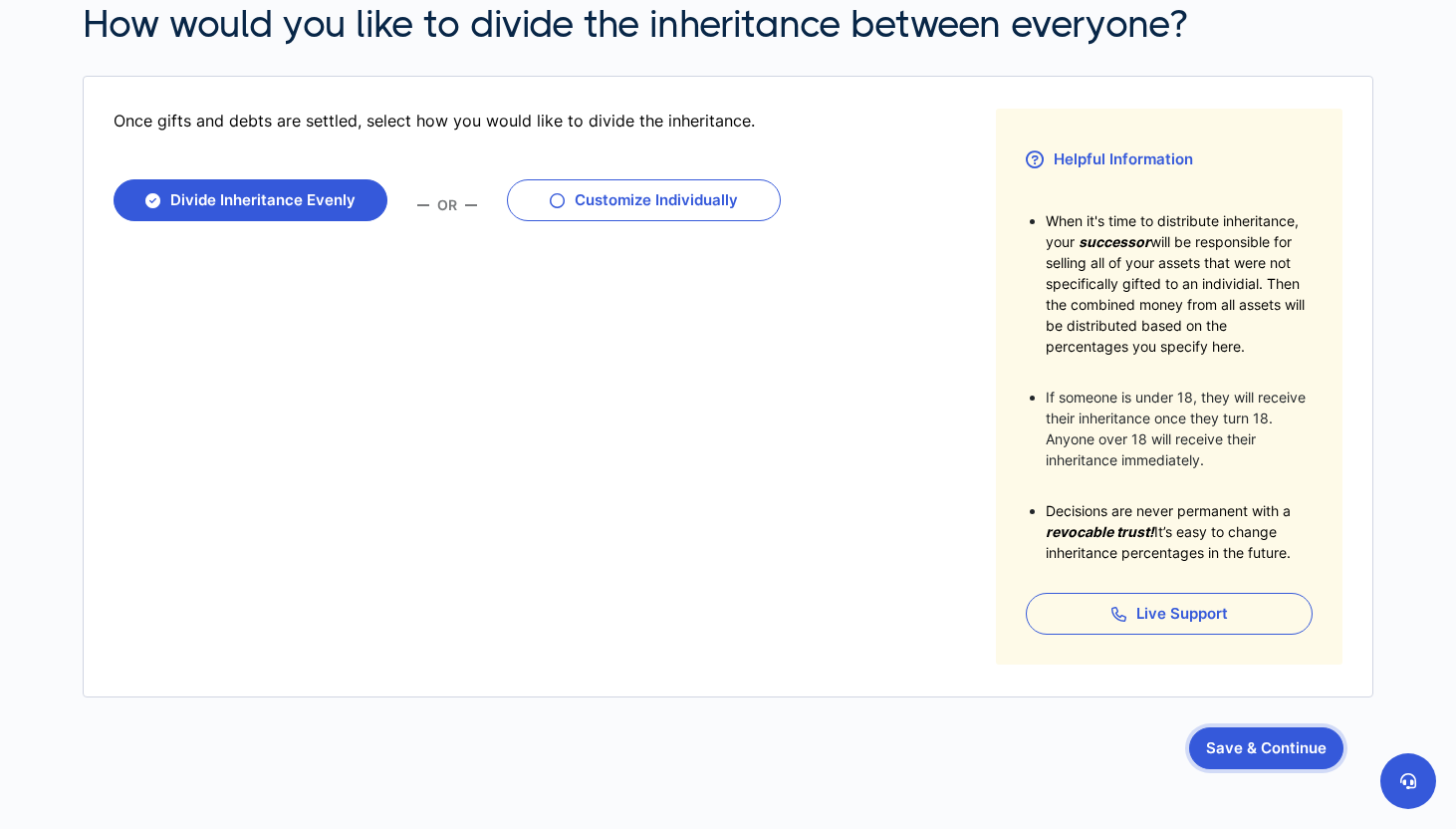 scroll, scrollTop: 404, scrollLeft: 0, axis: vertical 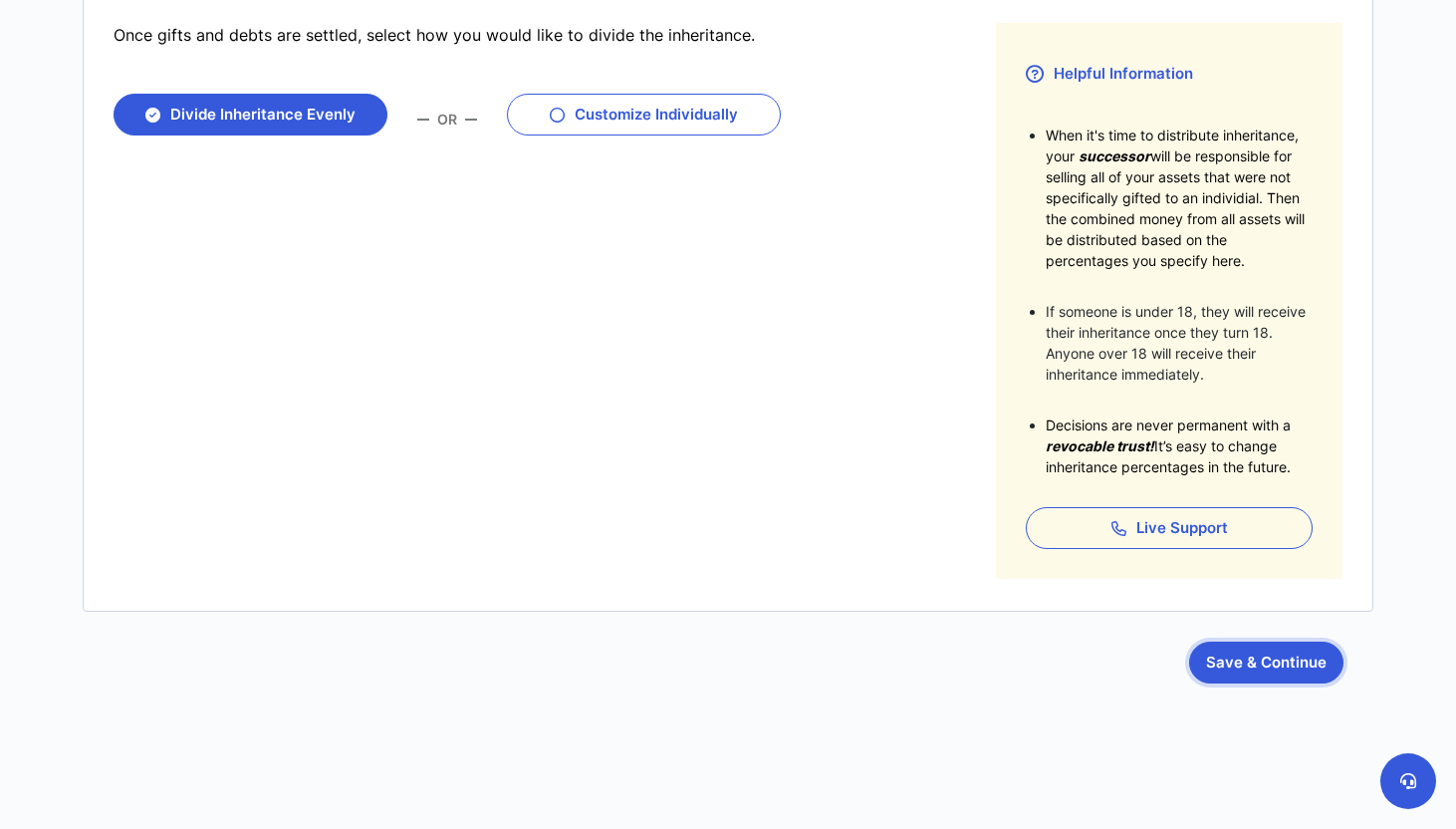 click on "Save & Continue" at bounding box center [1266, 663] 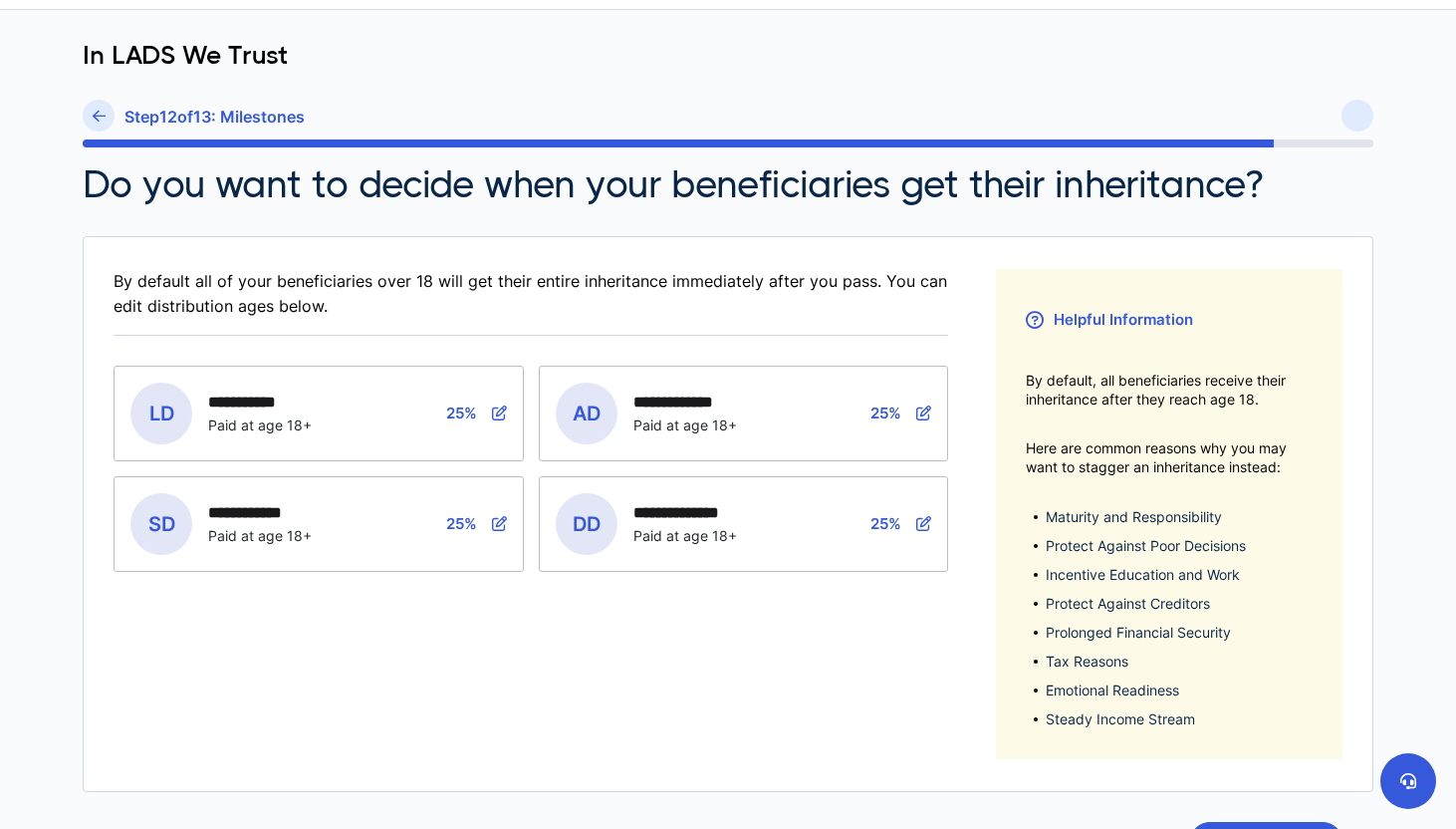 scroll, scrollTop: 338, scrollLeft: 0, axis: vertical 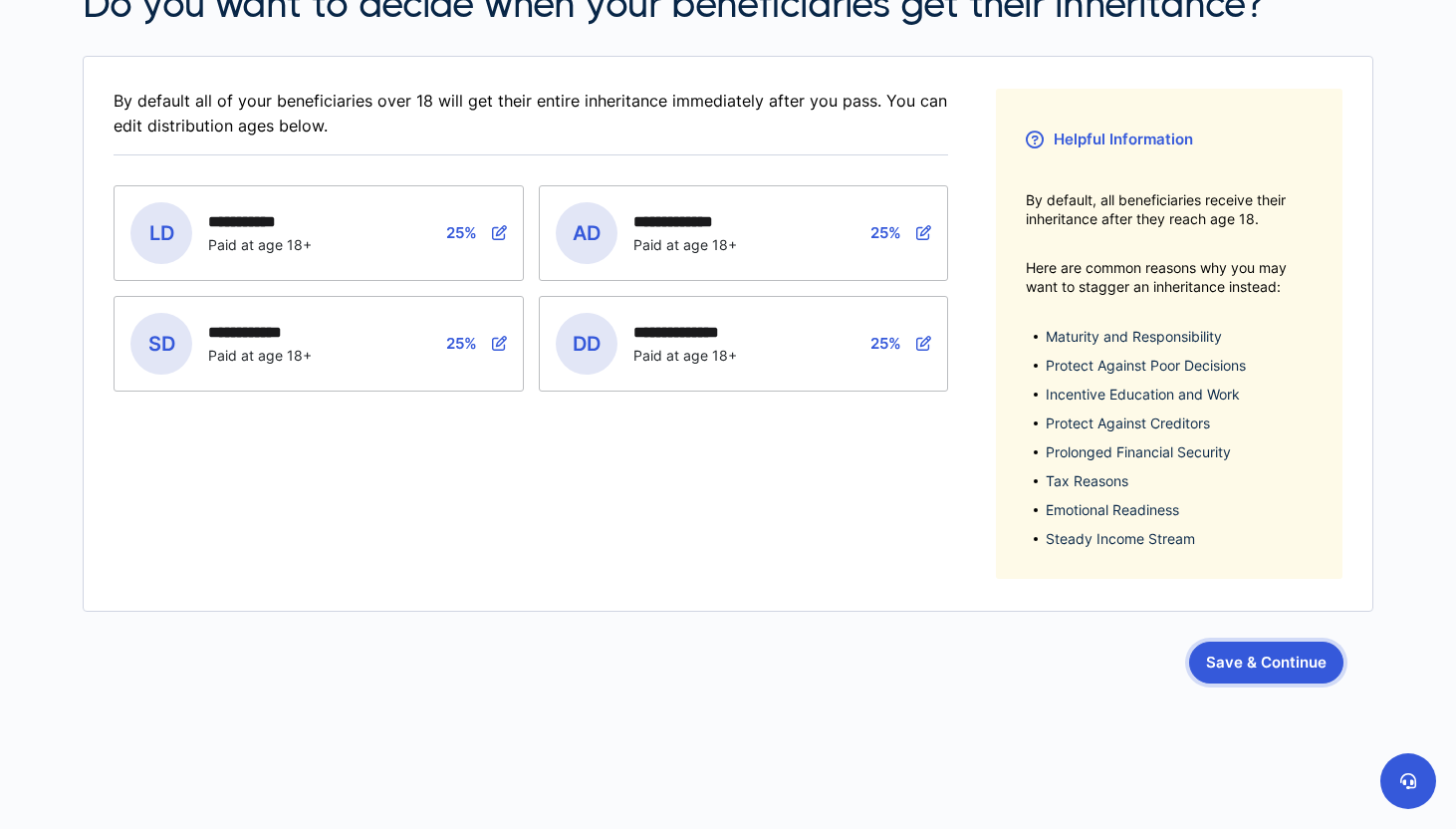 click on "Save & Continue" at bounding box center (1266, 663) 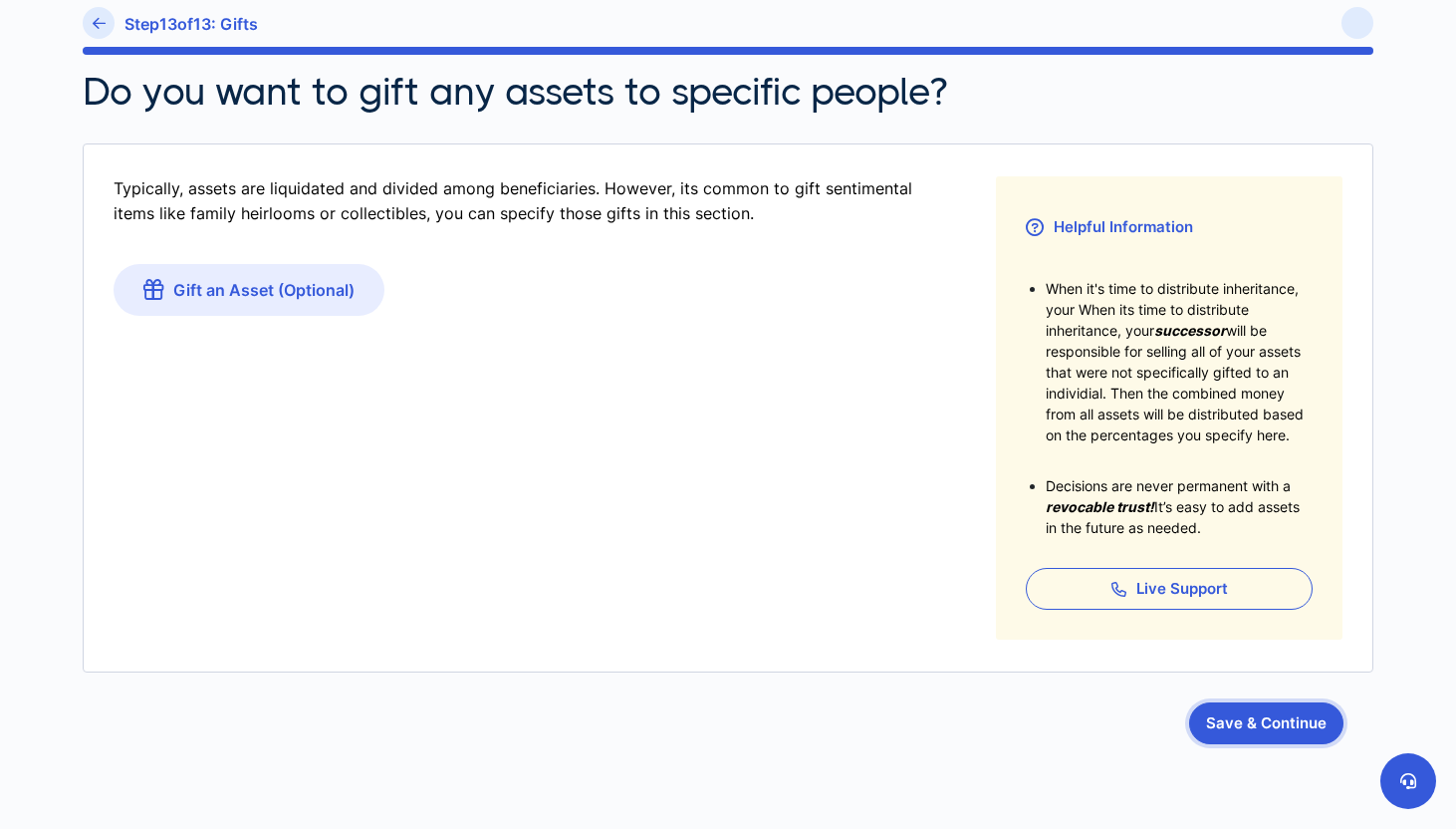 scroll, scrollTop: 311, scrollLeft: 0, axis: vertical 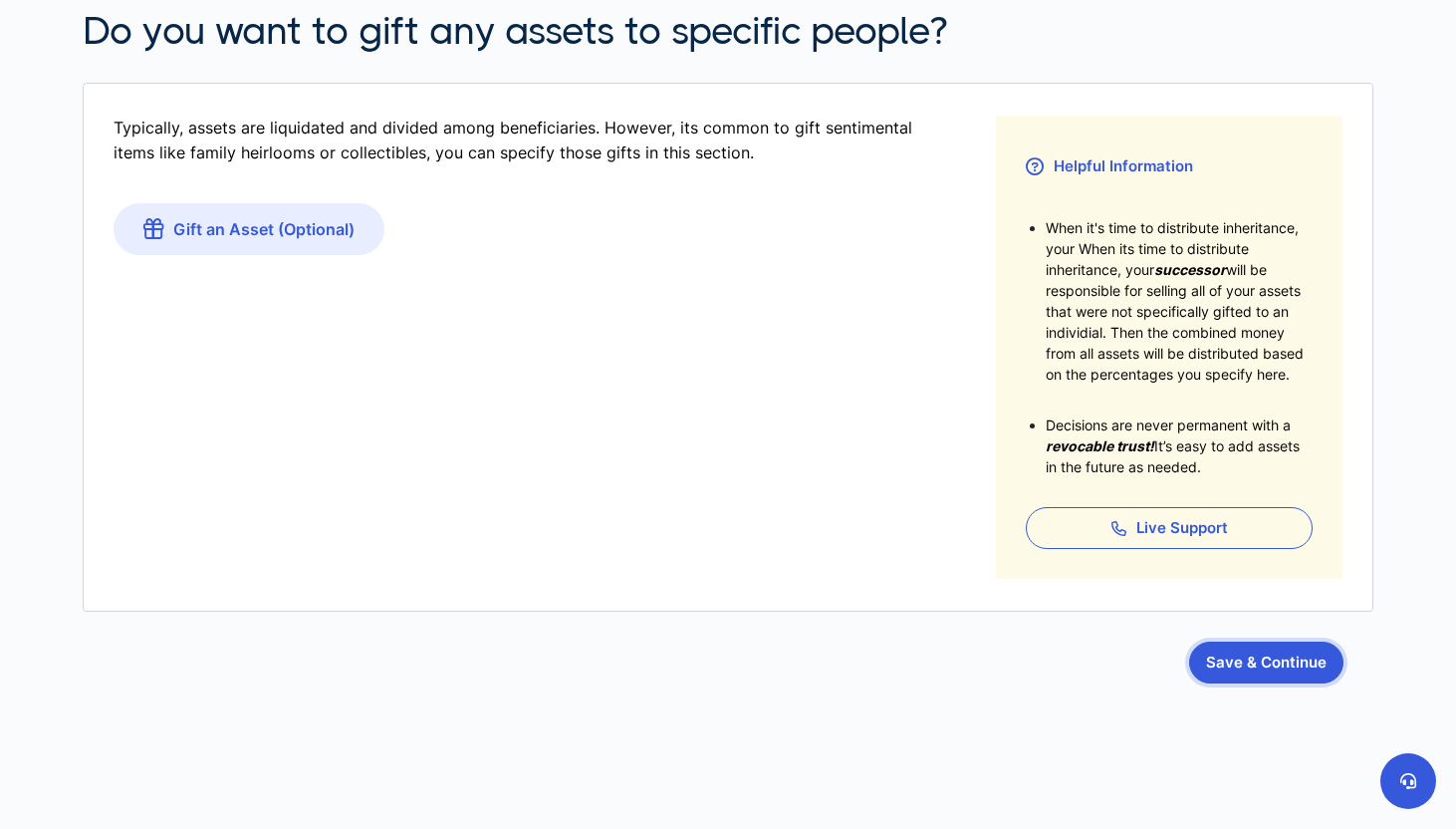 click on "Save & Continue" at bounding box center [1266, 663] 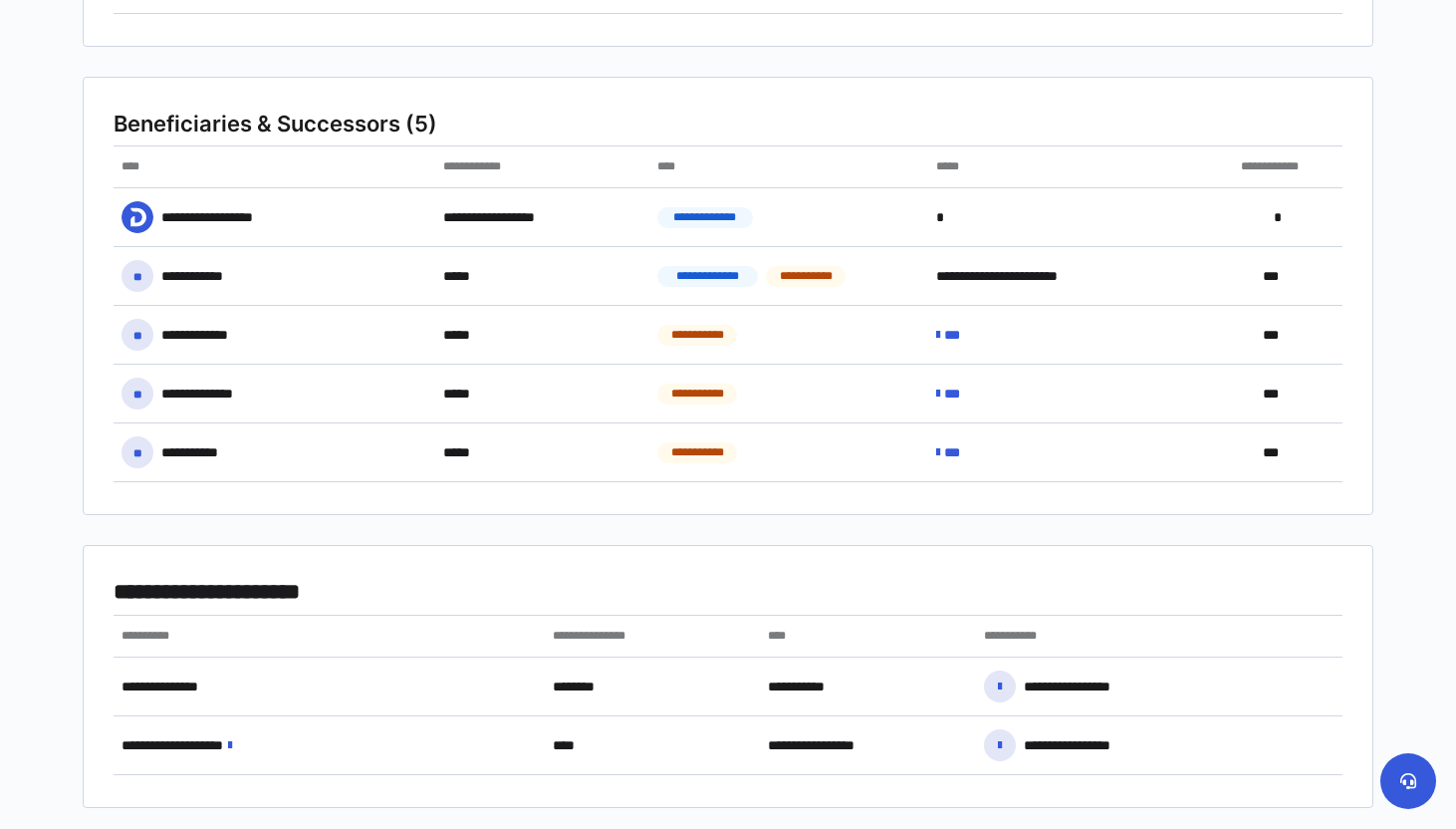 scroll, scrollTop: 1104, scrollLeft: 0, axis: vertical 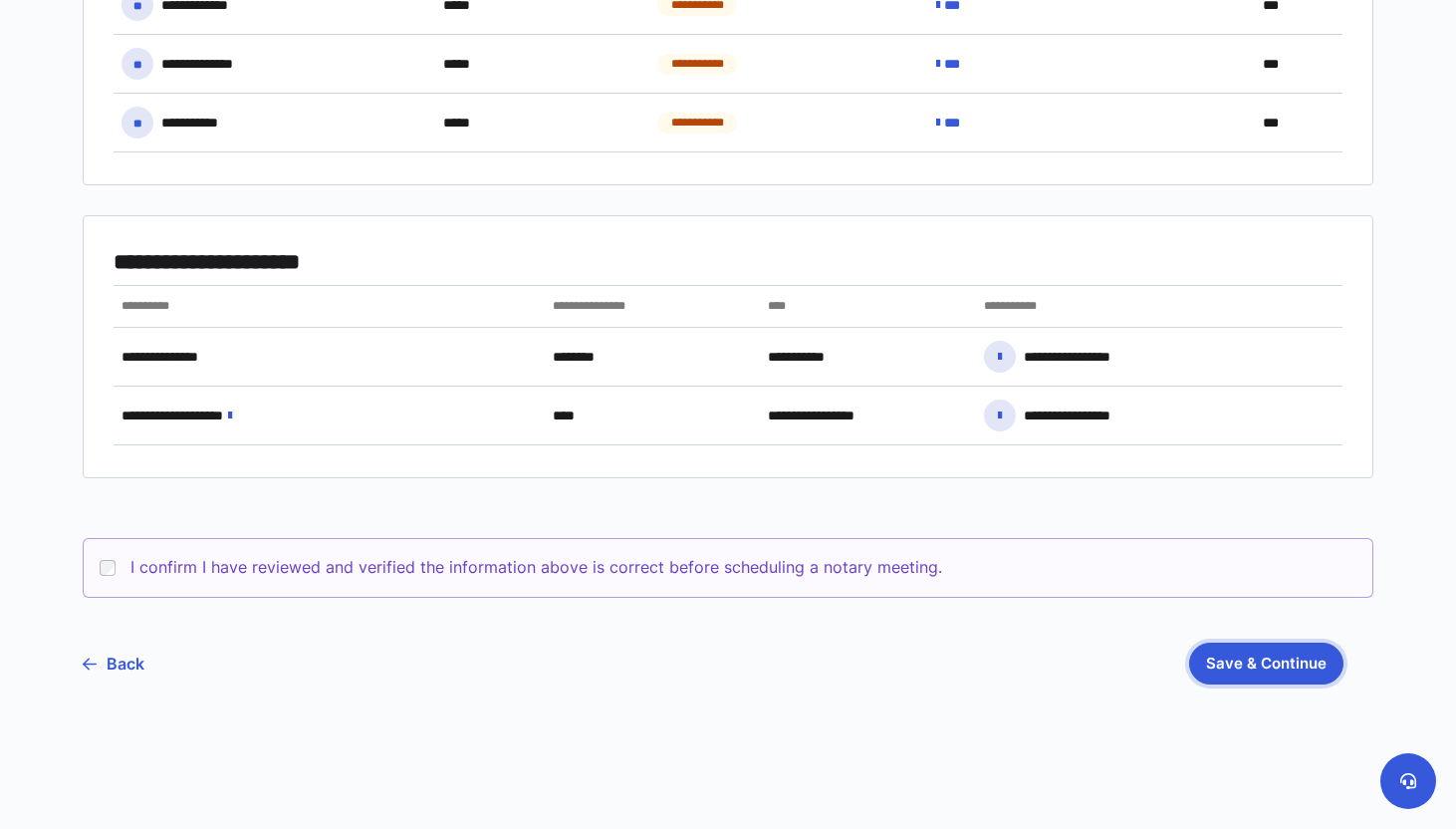 click on "Save & Continue" at bounding box center [1266, 664] 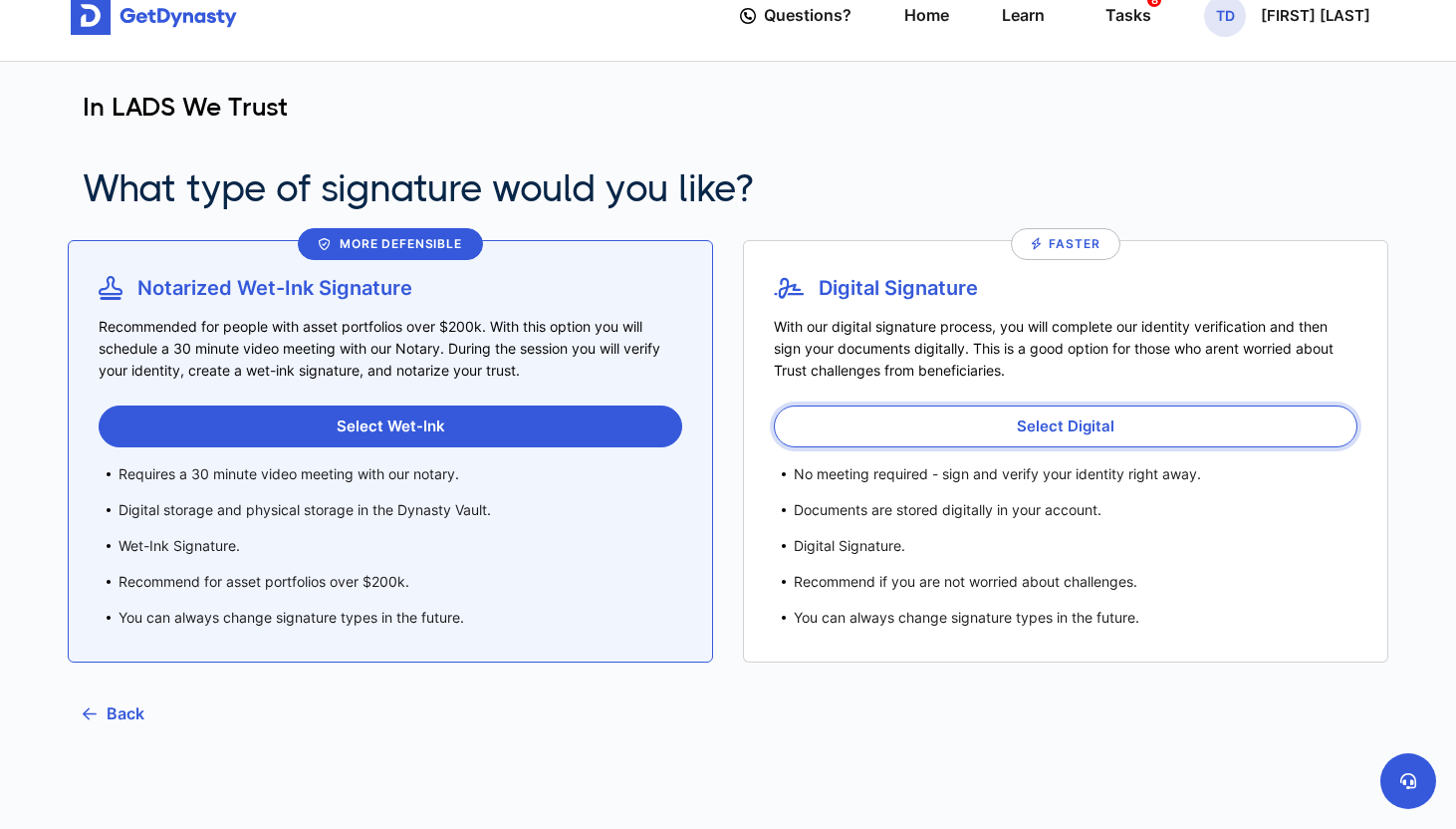 click on "Select Digital" at bounding box center [1066, 426] 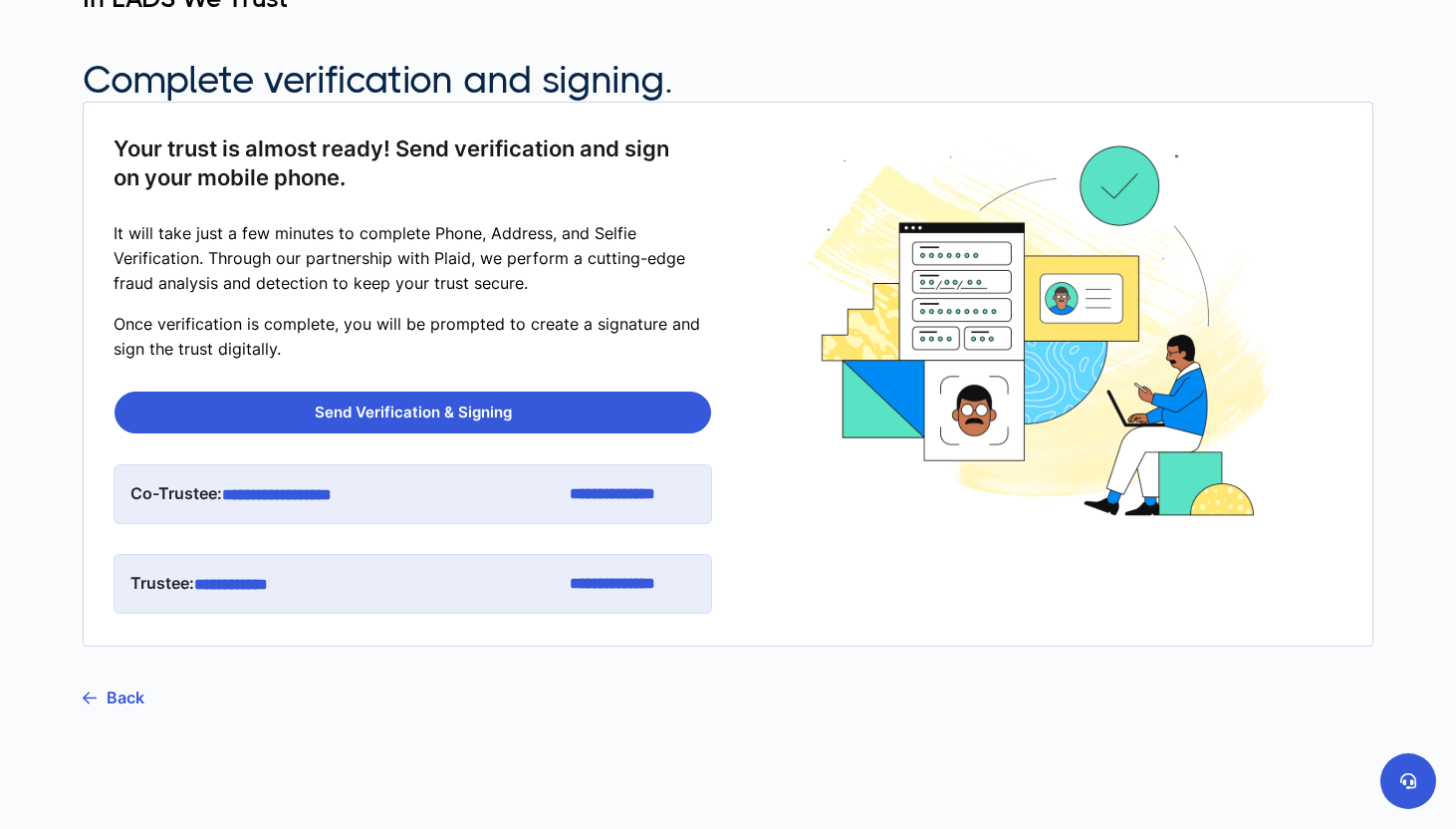 scroll, scrollTop: 219, scrollLeft: 0, axis: vertical 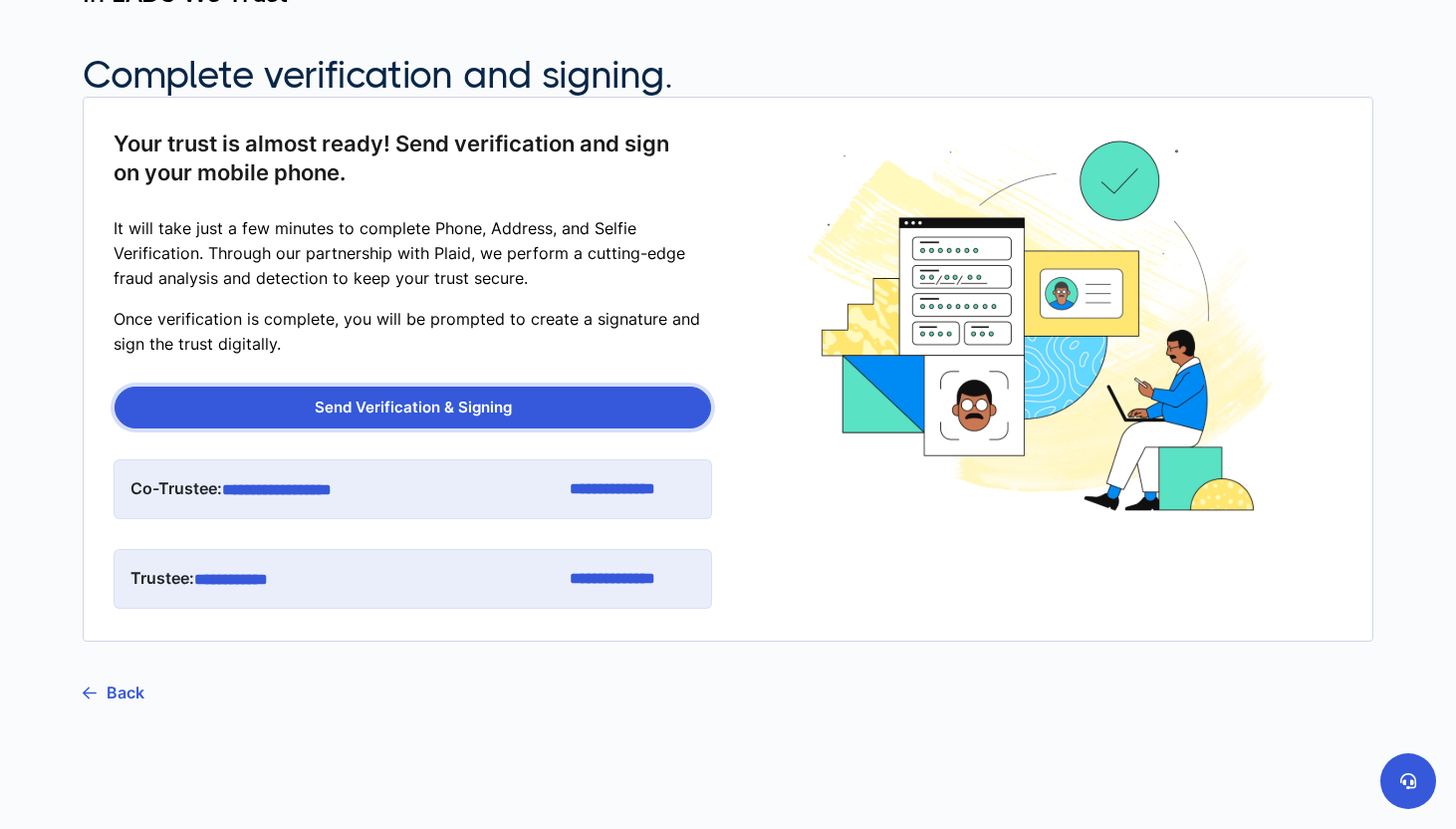 click on "Send Verification & Signing" at bounding box center (412, 408) 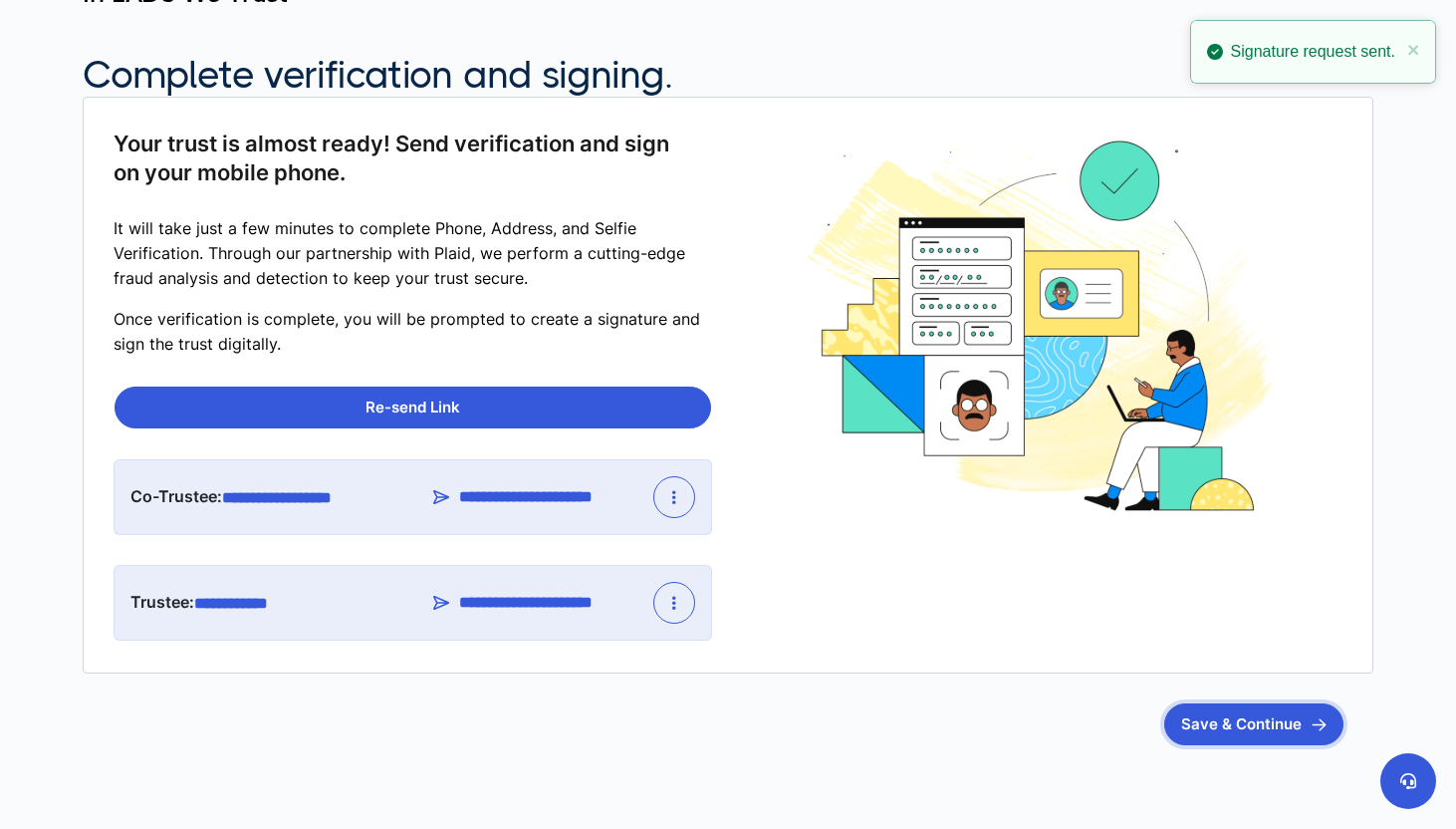 click on "Save & Continue" at bounding box center (1254, 724) 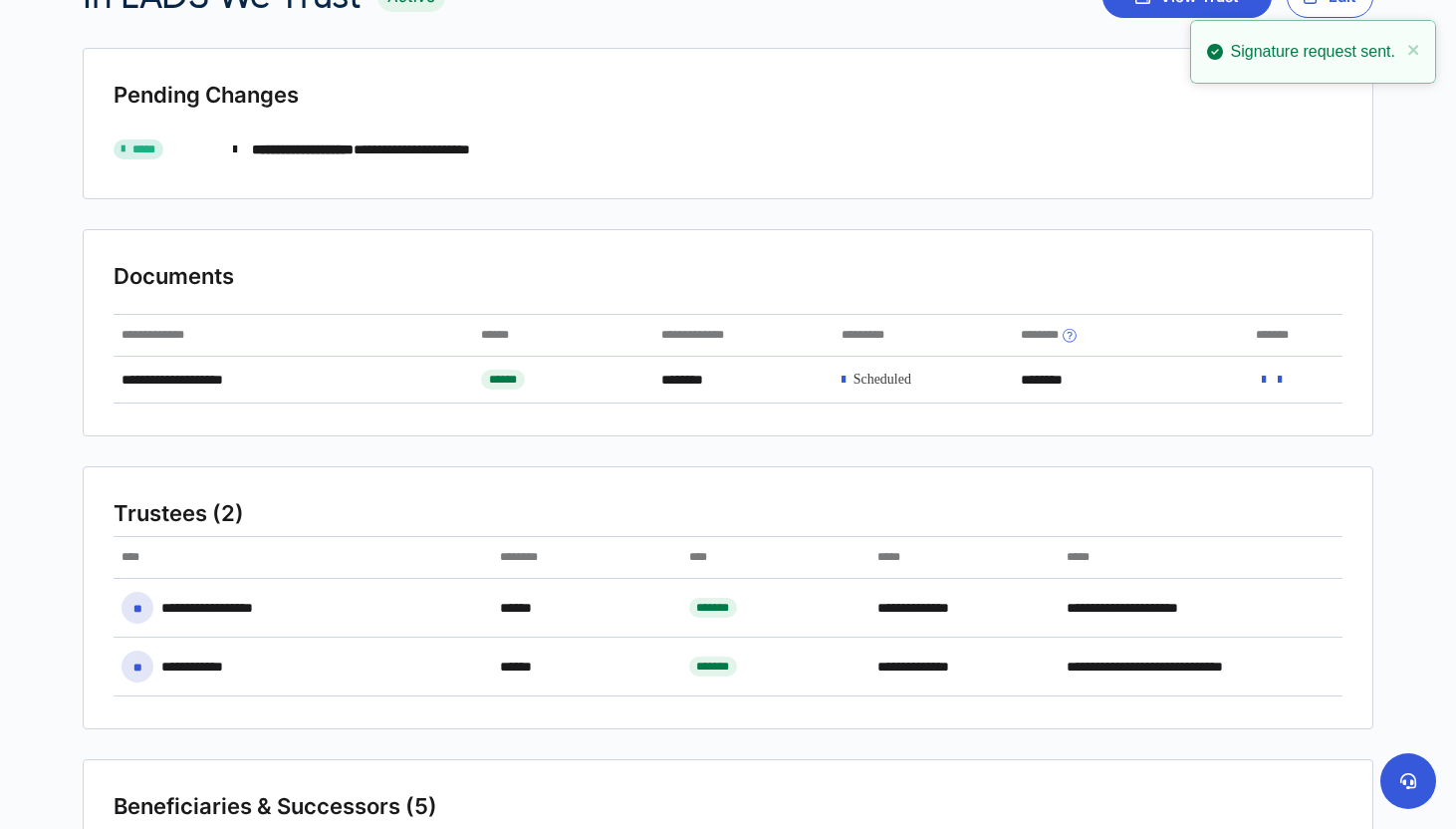 scroll, scrollTop: 0, scrollLeft: 0, axis: both 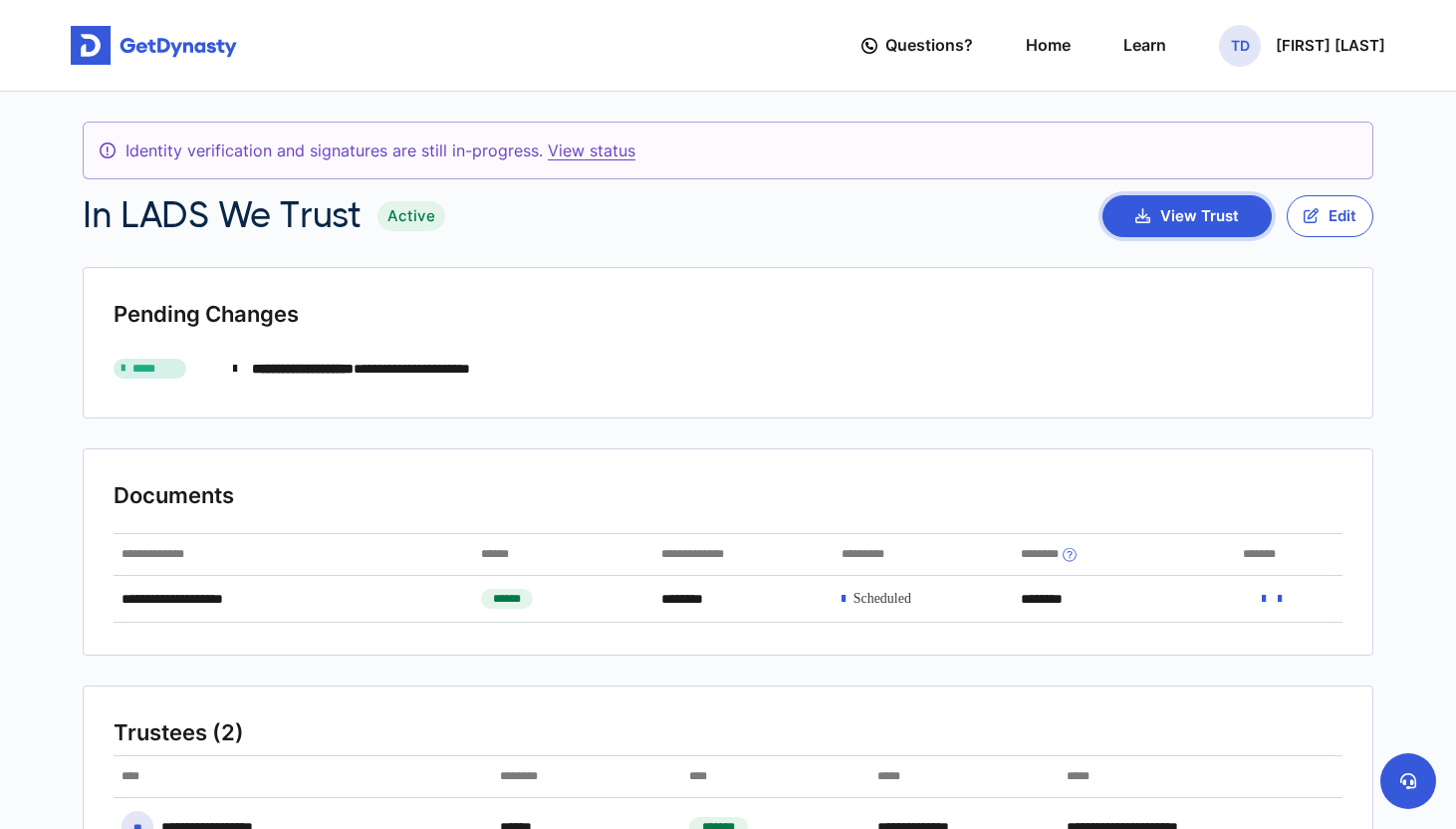 click on "View Trust" at bounding box center (1187, 216) 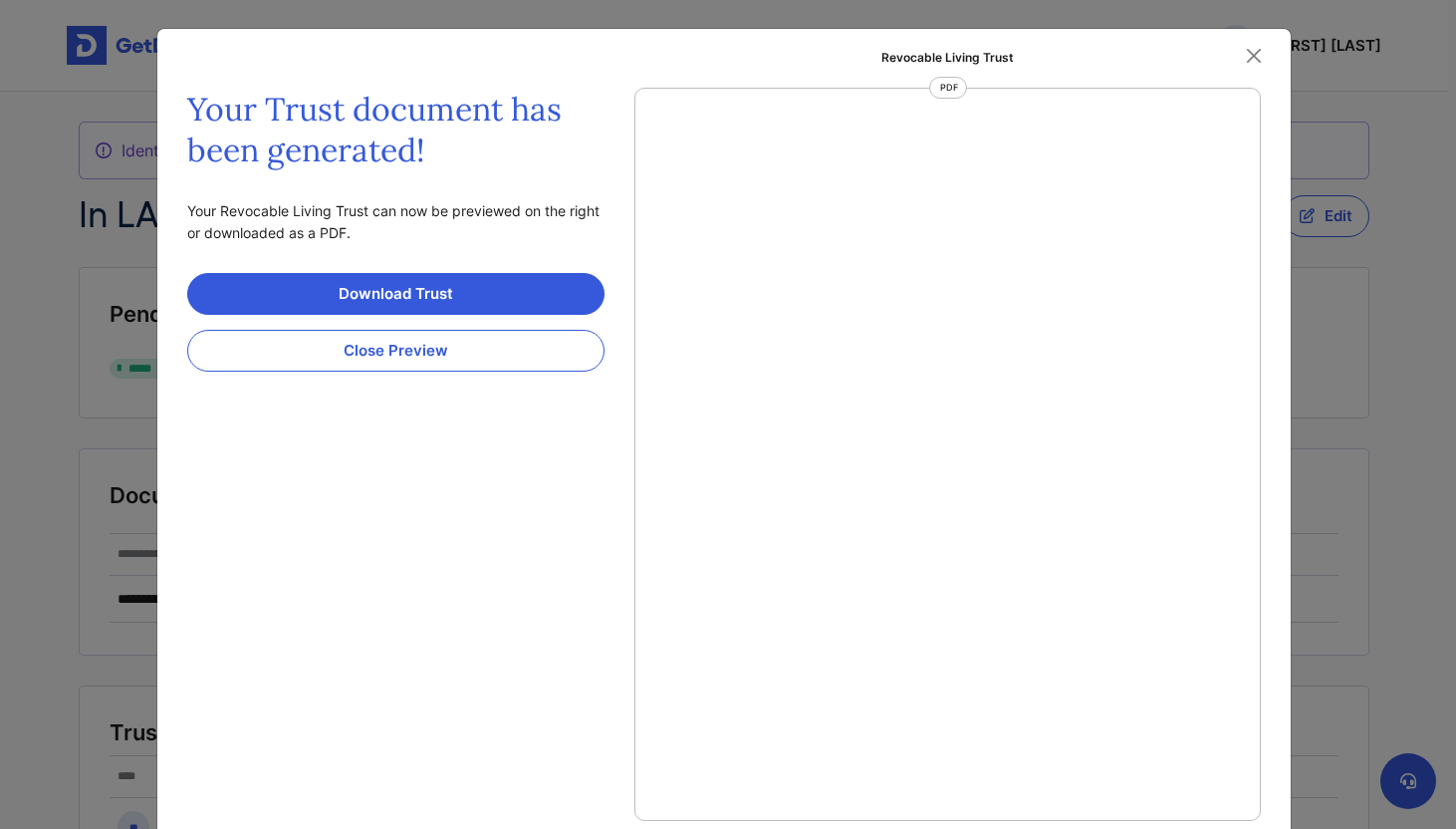 scroll, scrollTop: 9, scrollLeft: 0, axis: vertical 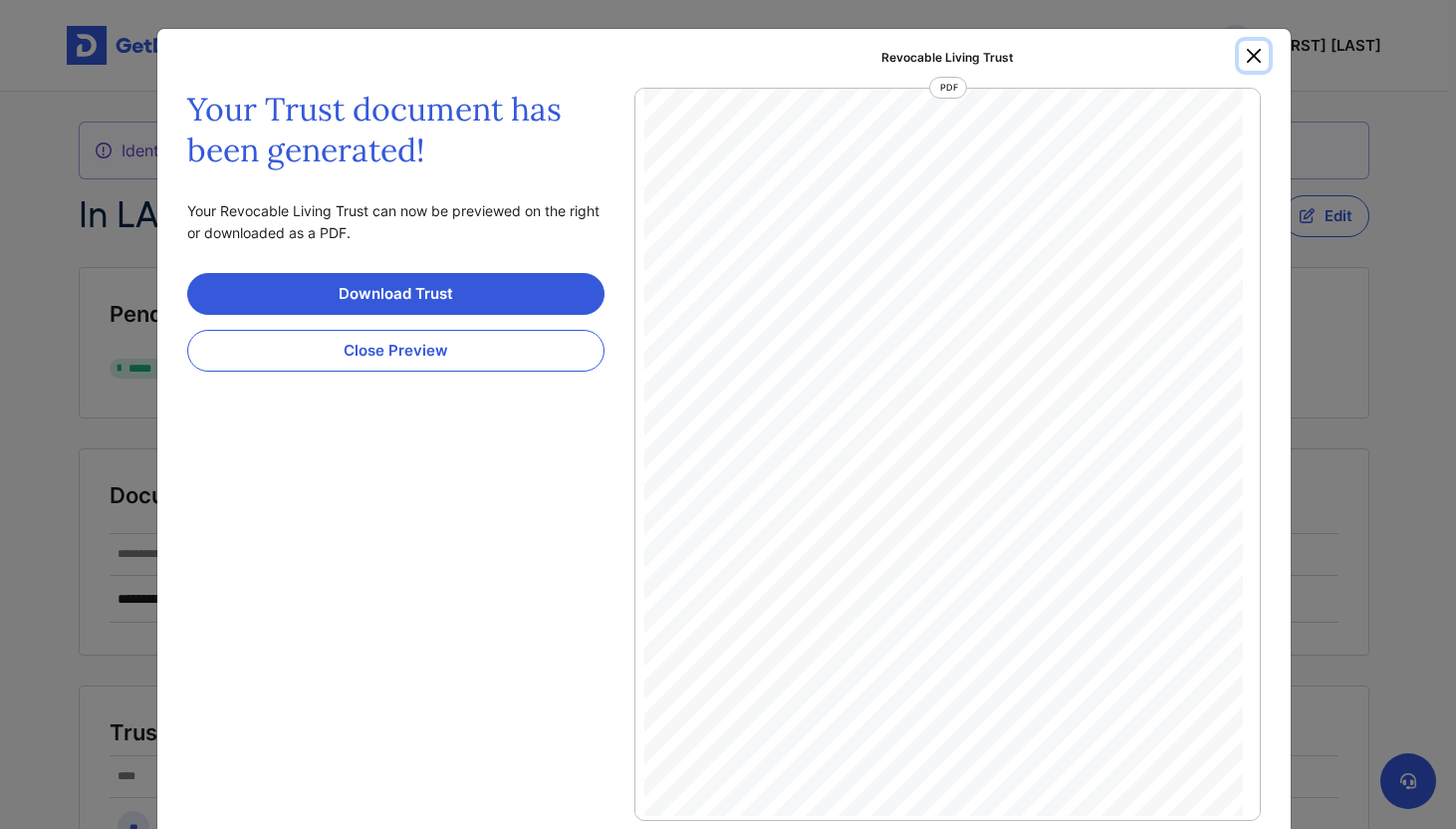 click at bounding box center (1254, 56) 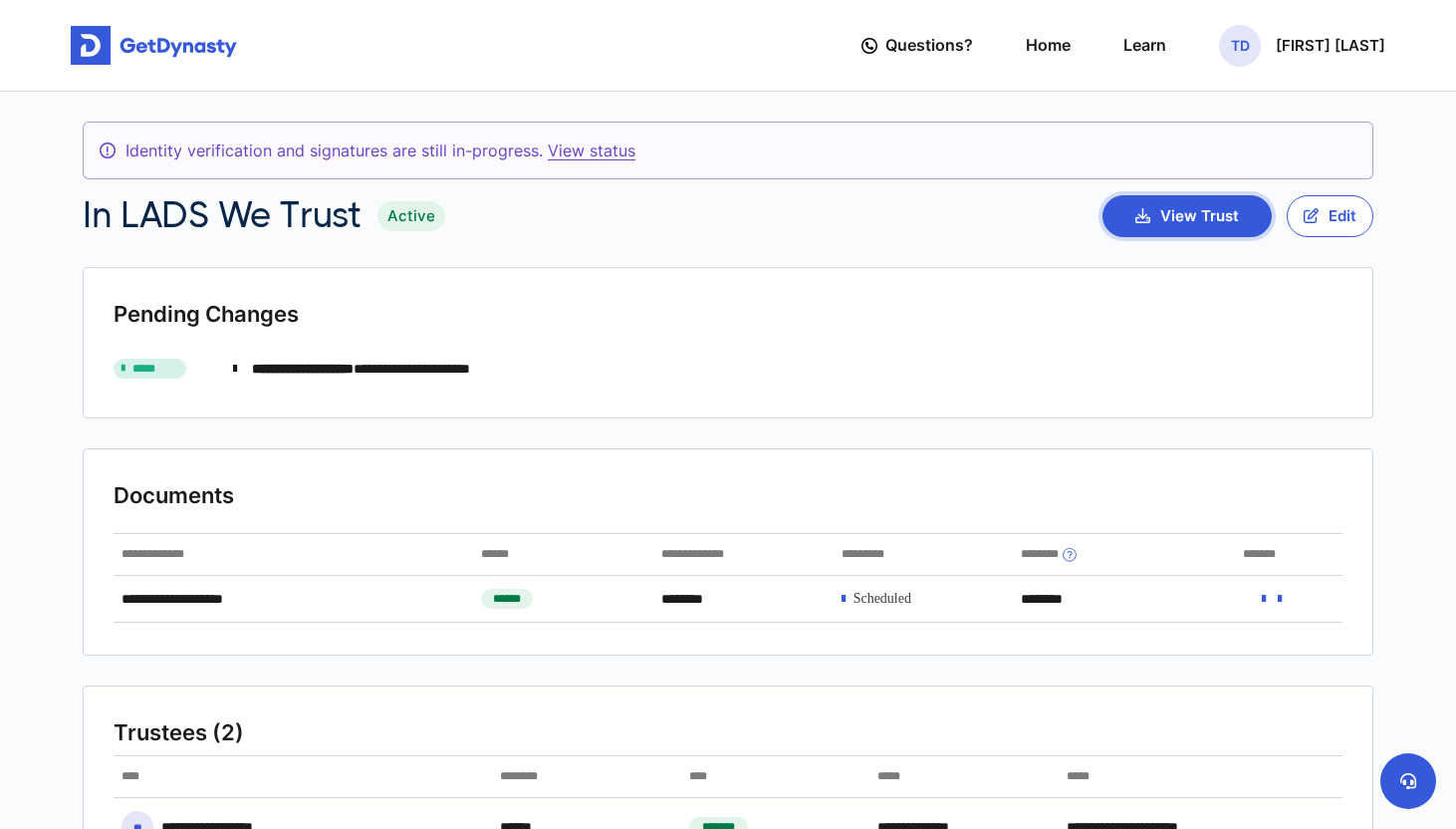 click on "View Trust" at bounding box center (1187, 216) 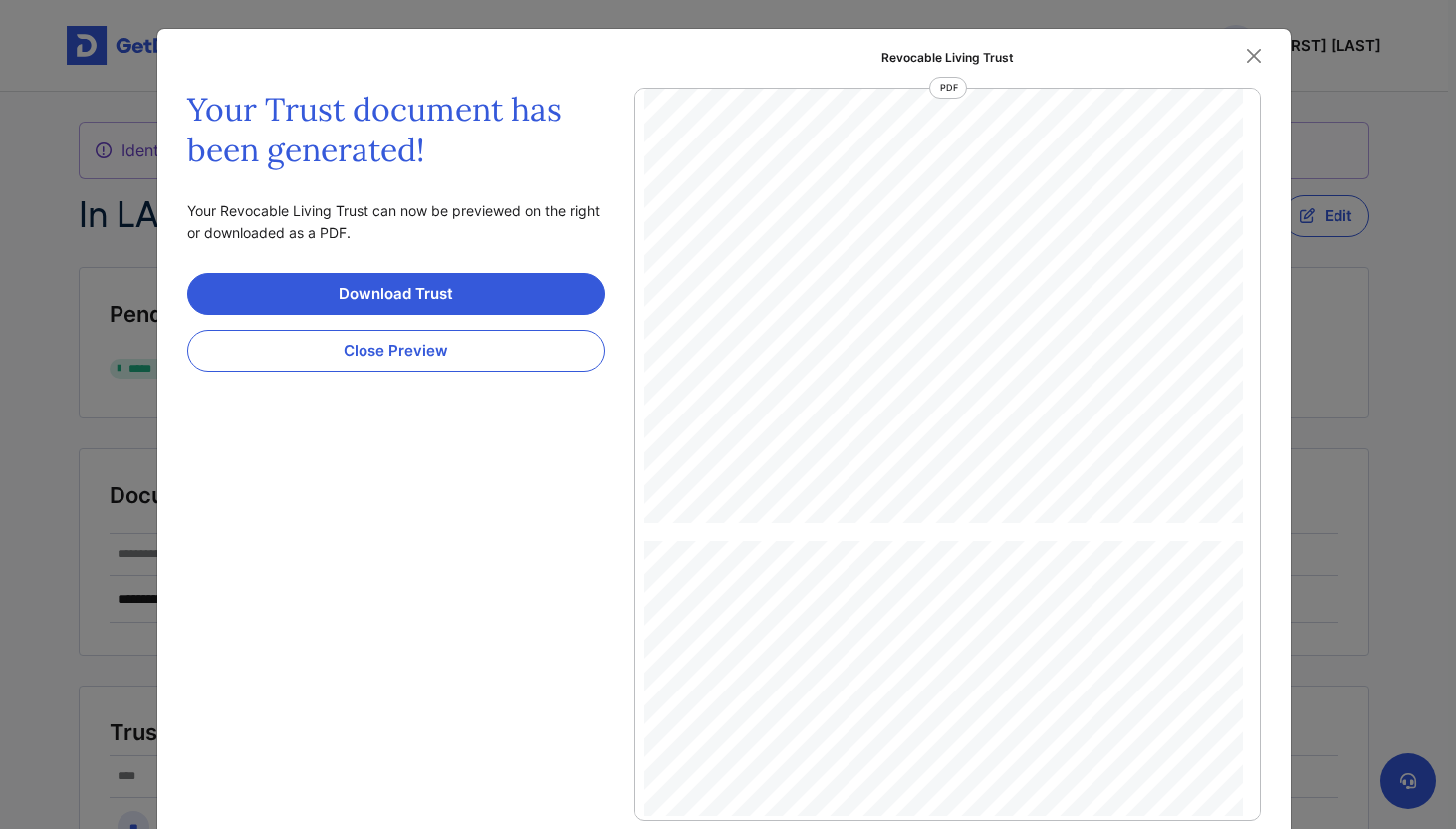 scroll, scrollTop: 0, scrollLeft: 0, axis: both 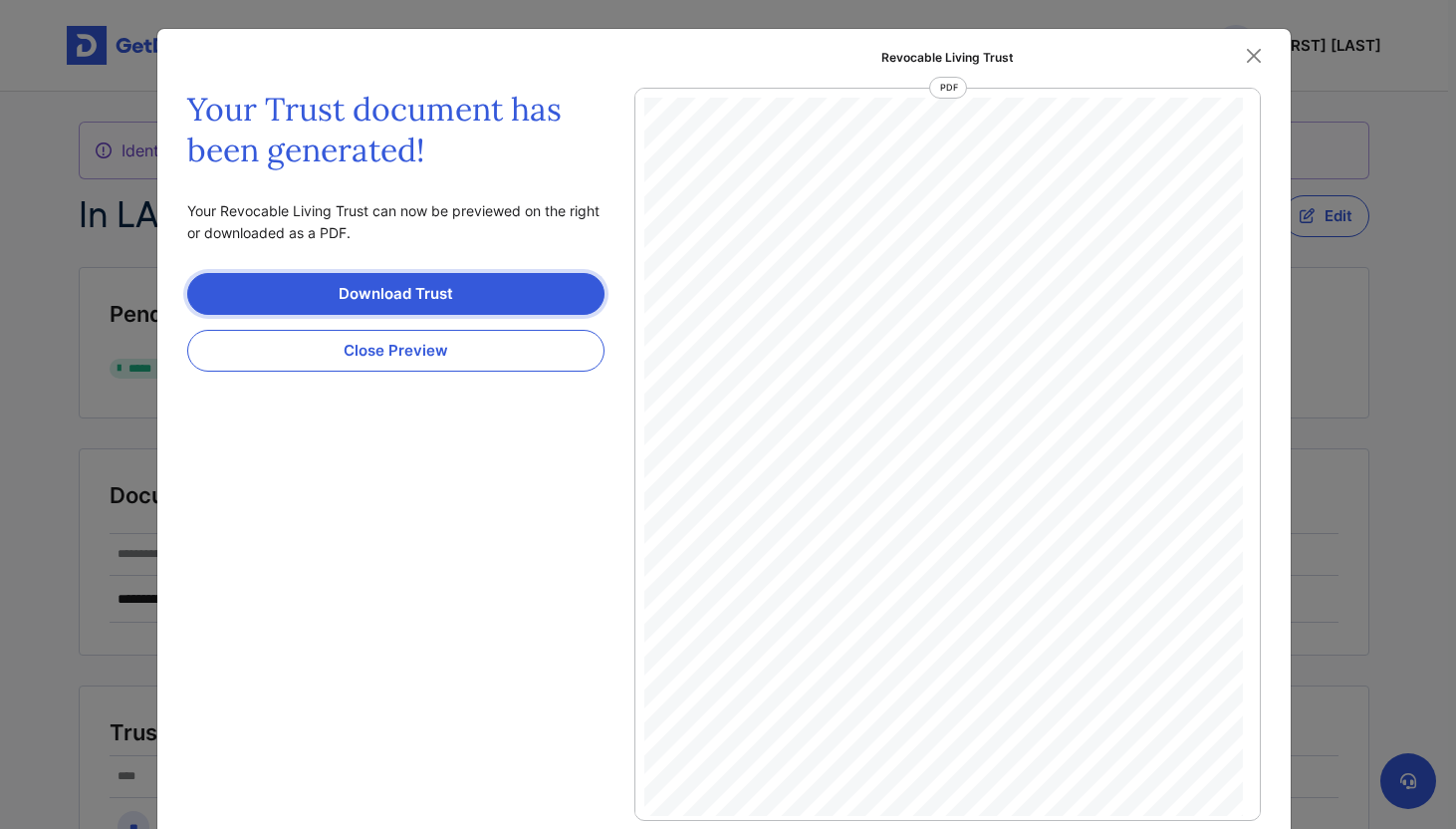 click on "Download Trust" at bounding box center (395, 294) 